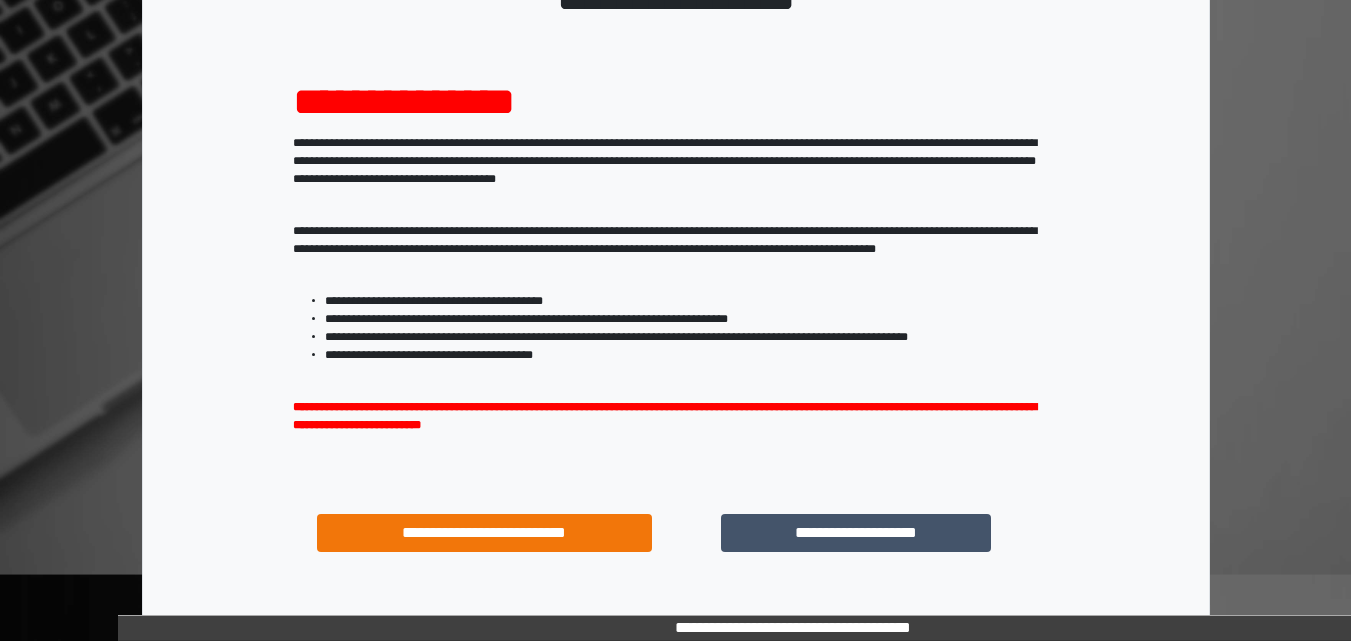 scroll, scrollTop: 287, scrollLeft: 0, axis: vertical 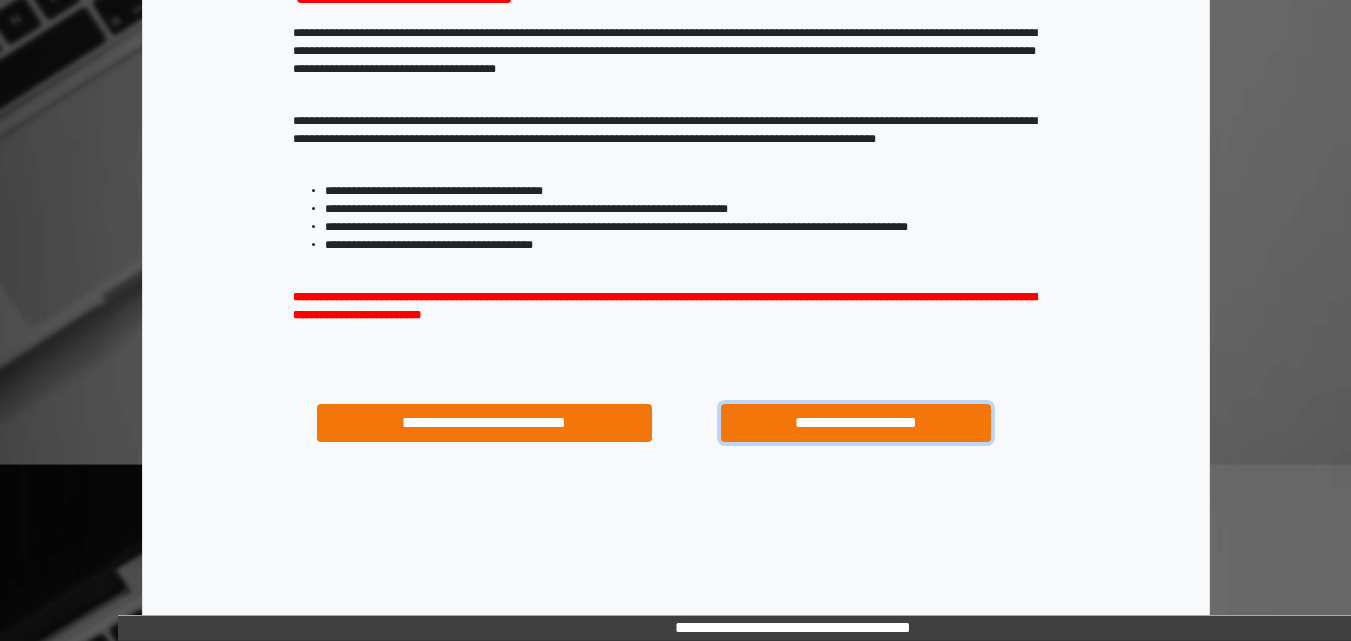 click on "**********" at bounding box center [855, 423] 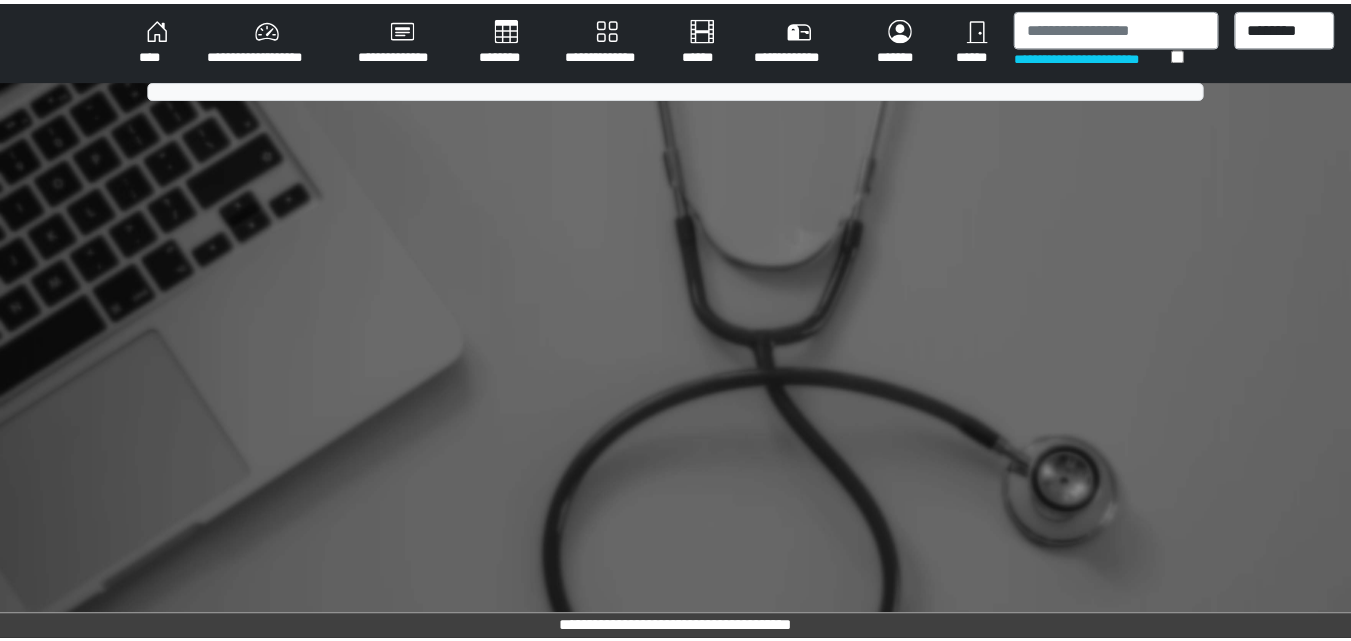 scroll, scrollTop: 0, scrollLeft: 0, axis: both 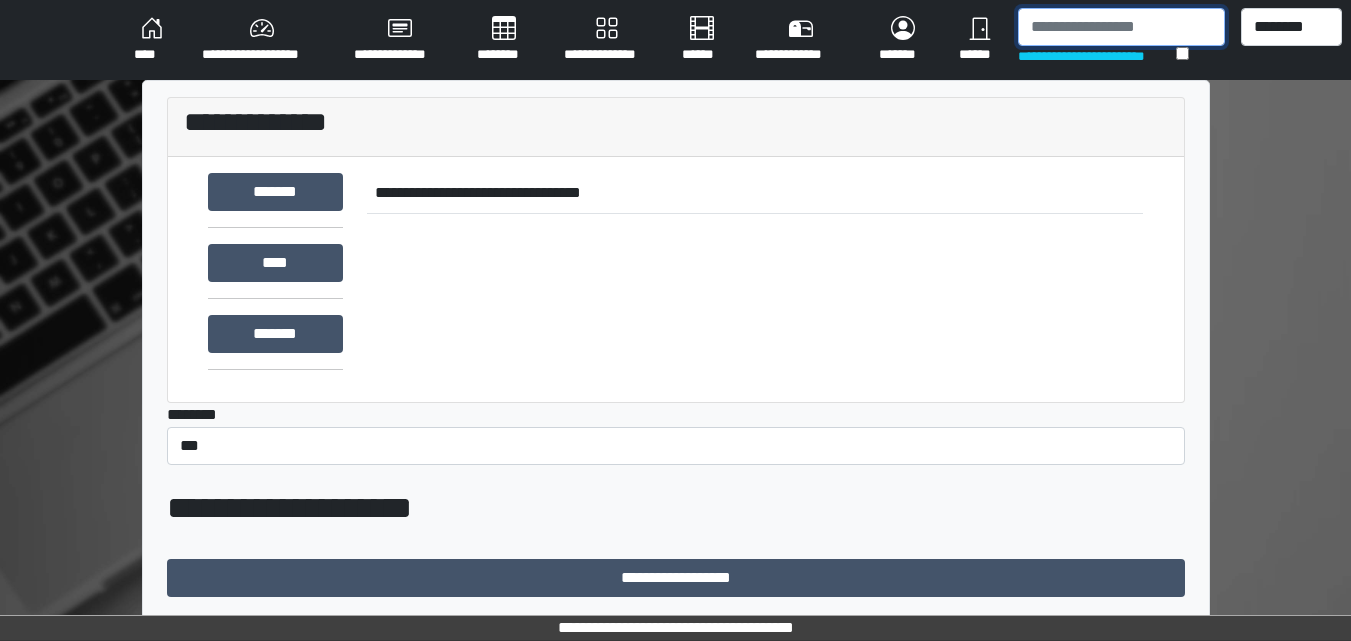 click at bounding box center (1121, 27) 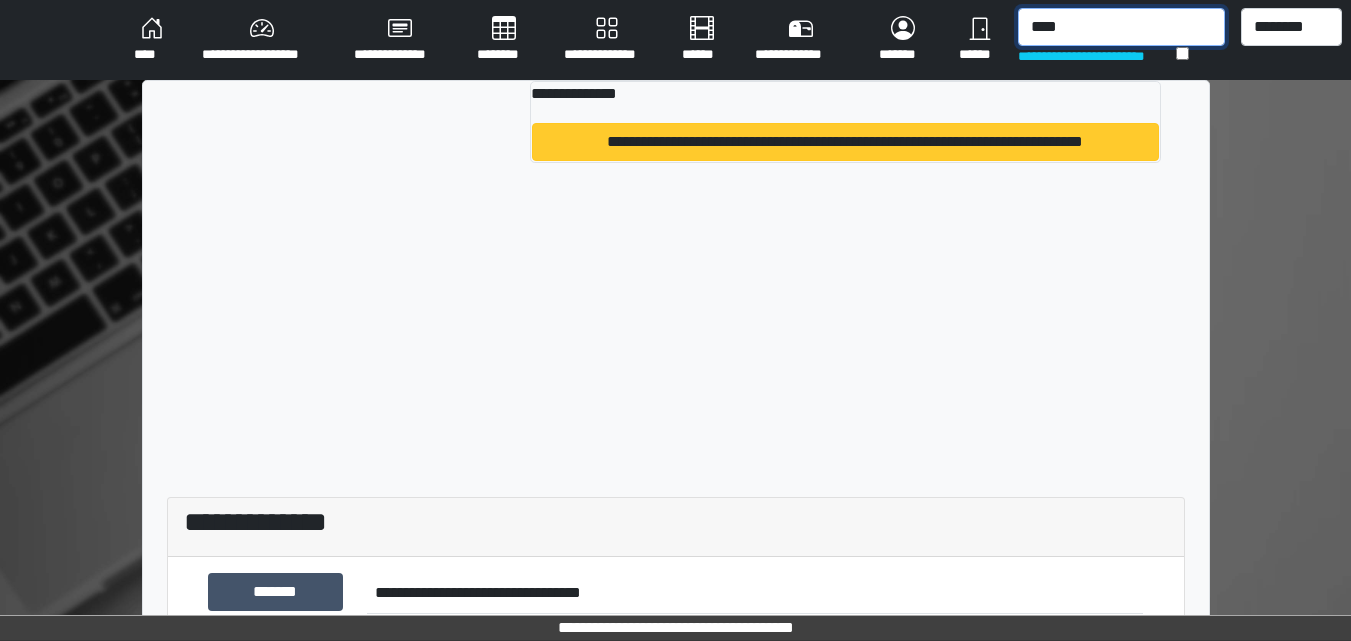 type on "****" 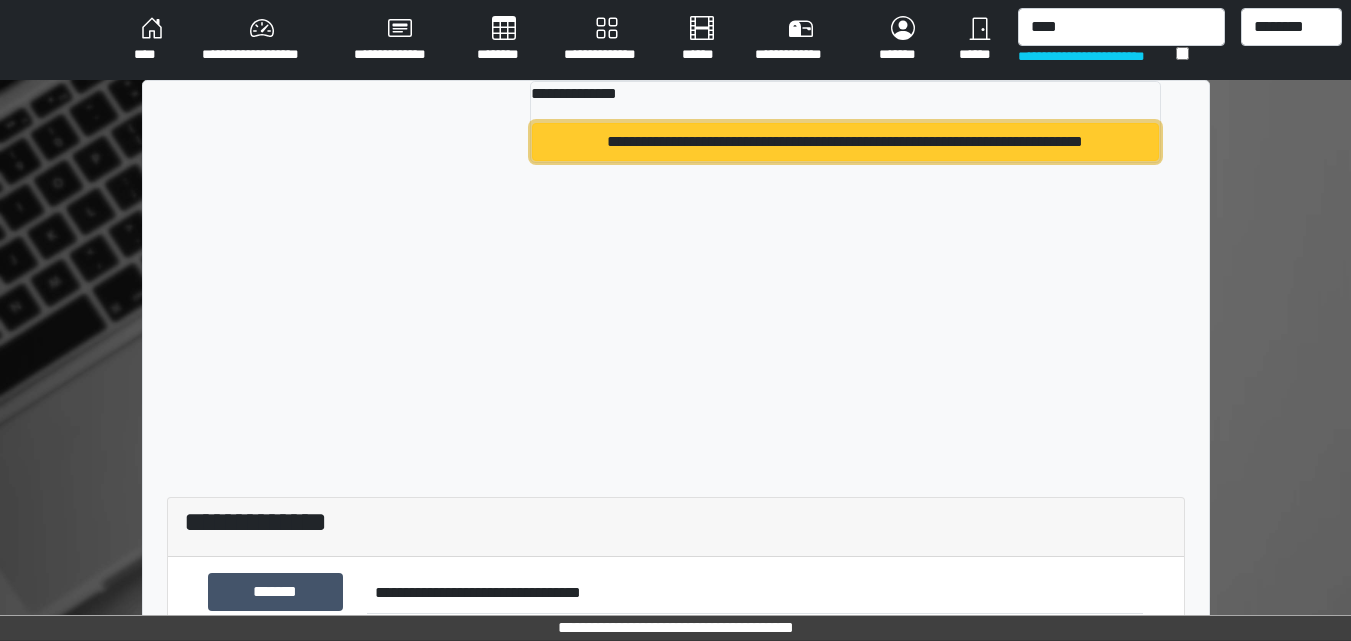 click on "**********" at bounding box center (845, 142) 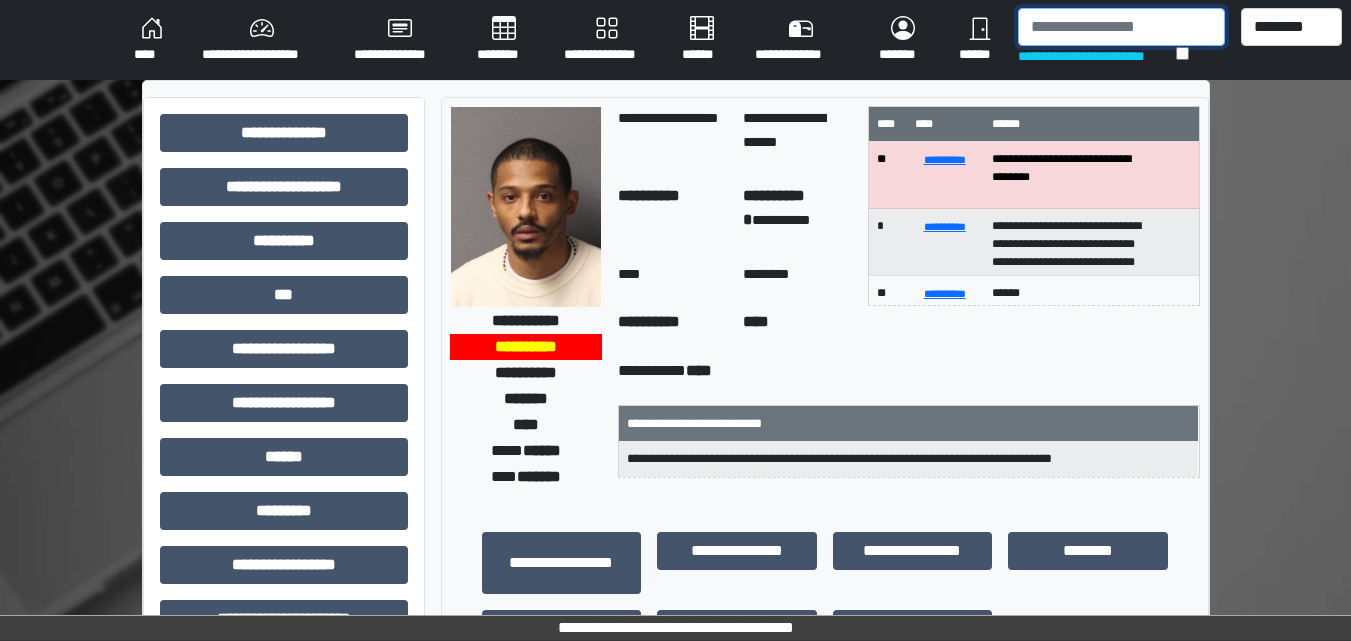 click at bounding box center (1121, 27) 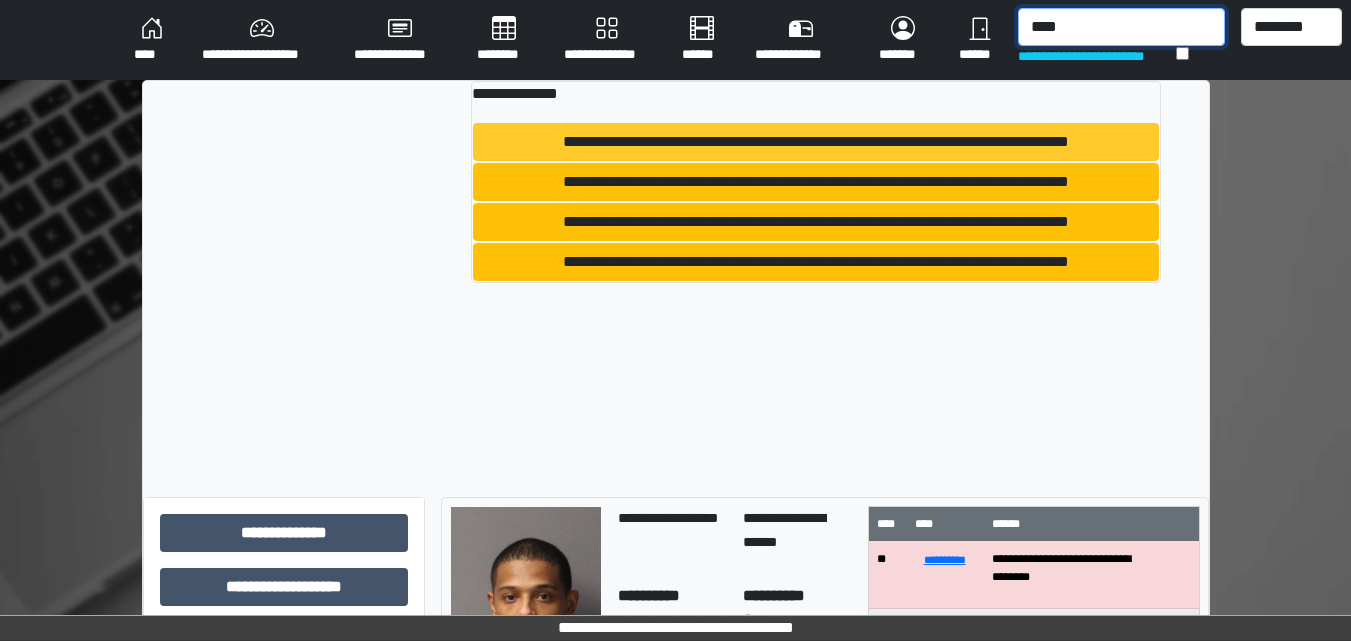 type on "****" 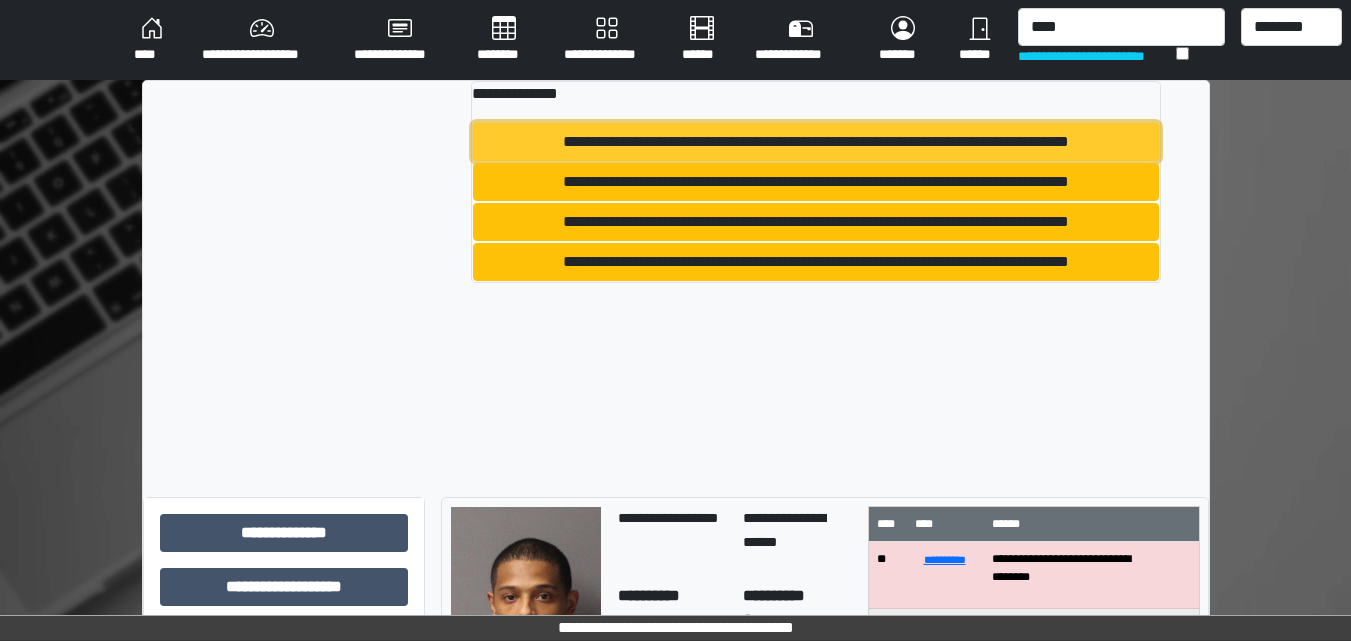 click on "**********" at bounding box center (815, 142) 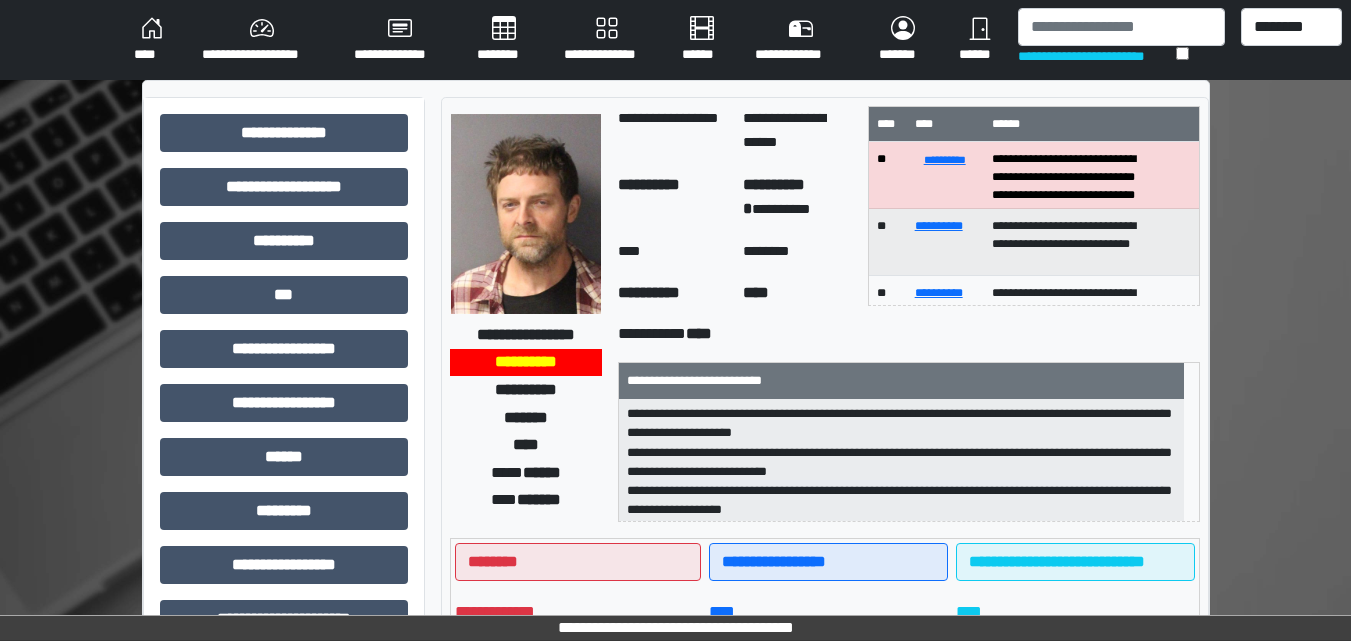 scroll, scrollTop: 121, scrollLeft: 0, axis: vertical 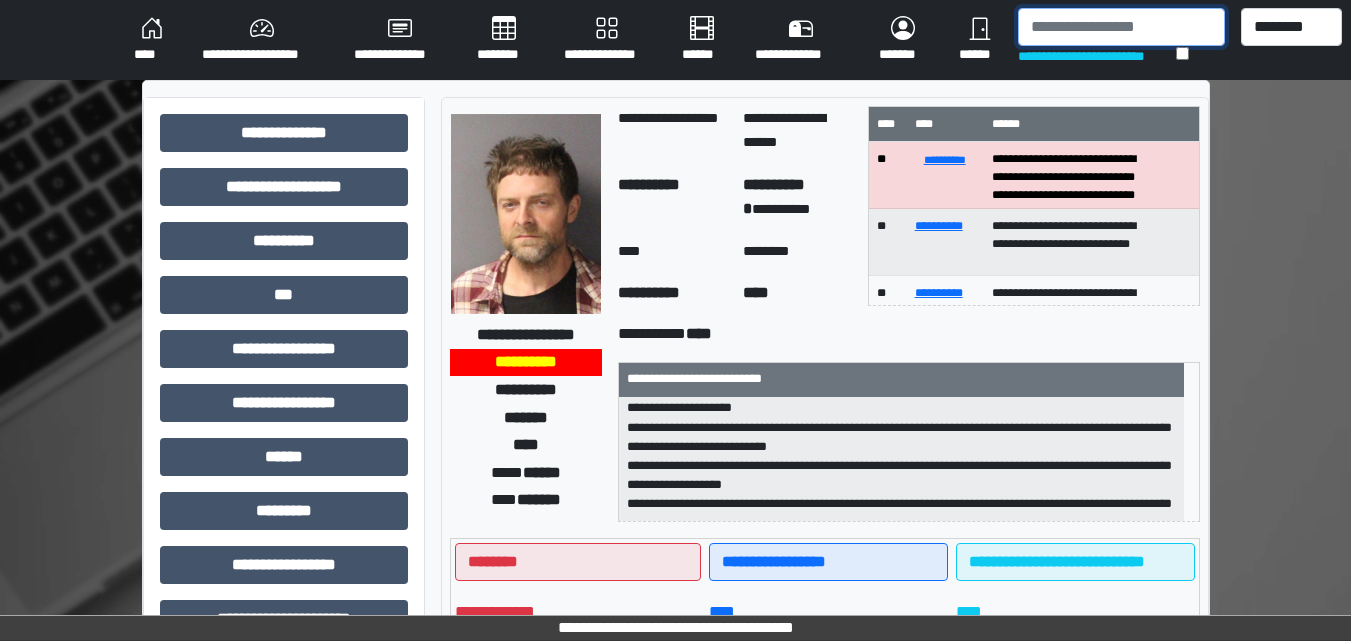 click at bounding box center [1121, 27] 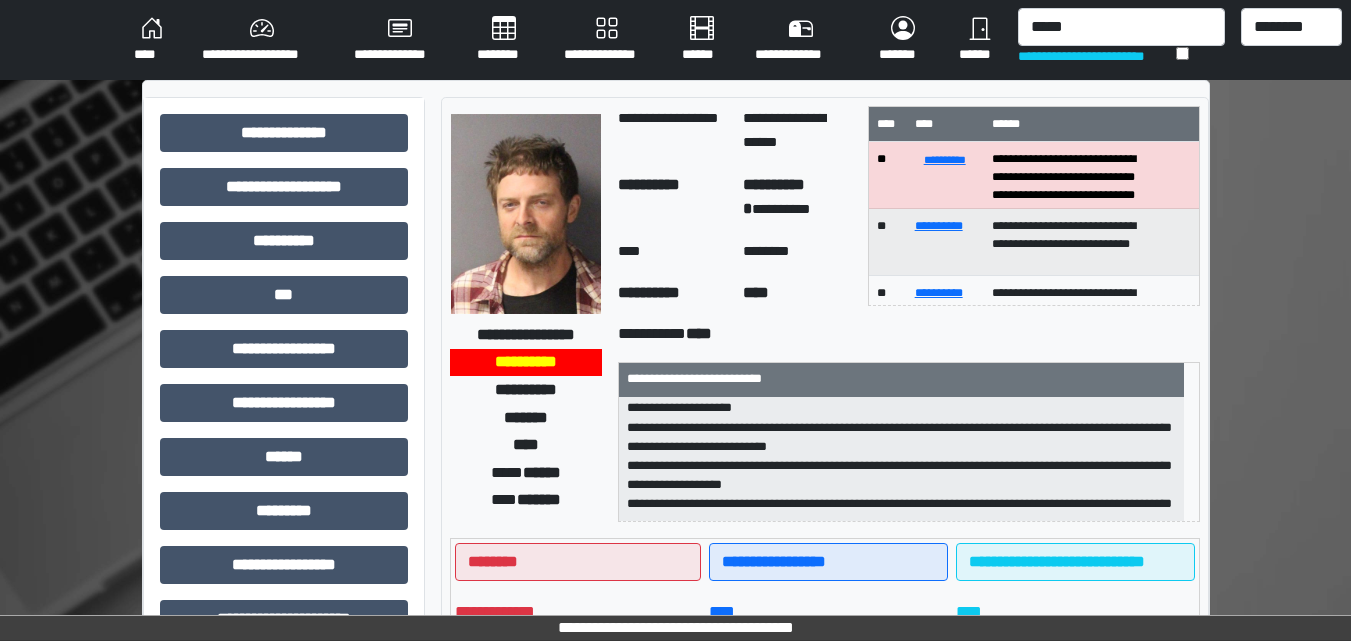 click on "**********" at bounding box center (908, 334) 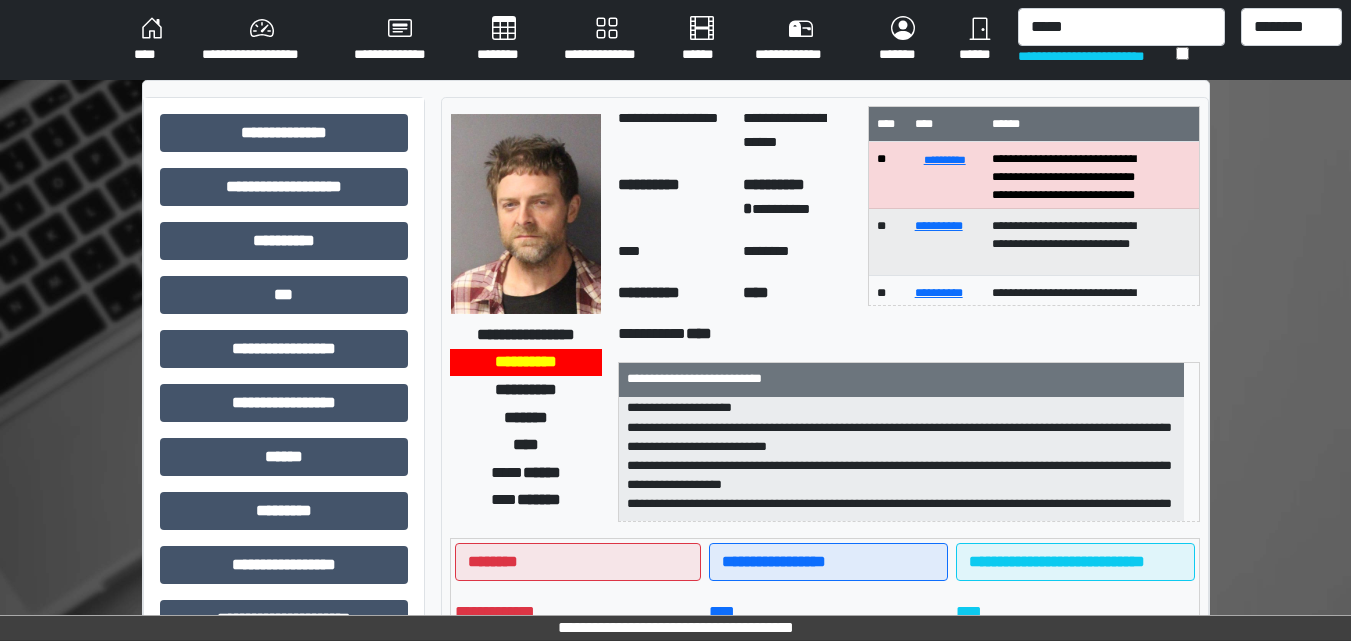 click on "**********" at bounding box center [675, 627] 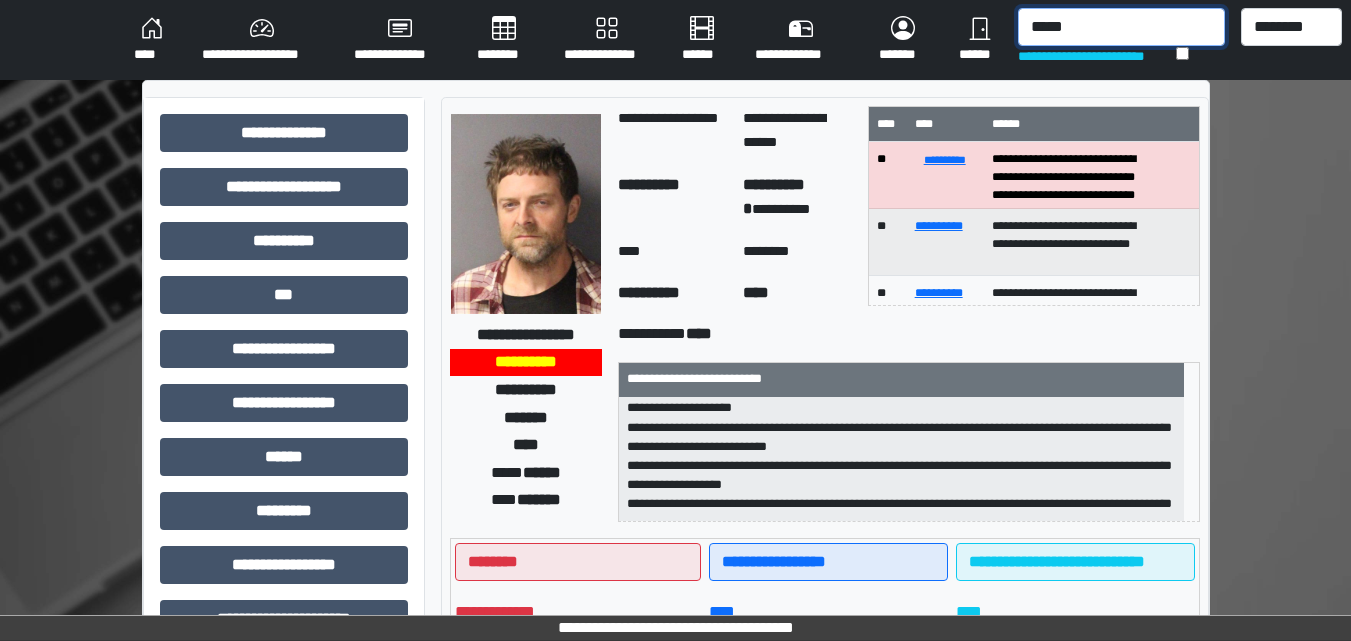 click on "*****" at bounding box center [1121, 27] 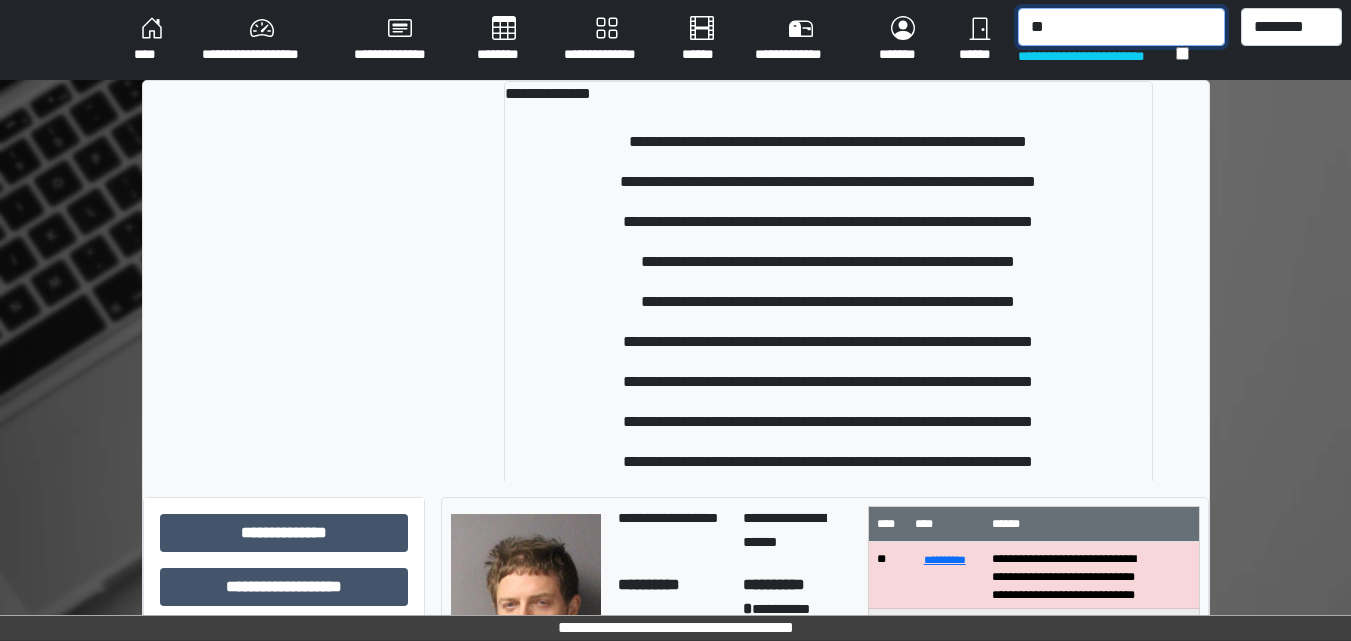 type on "*" 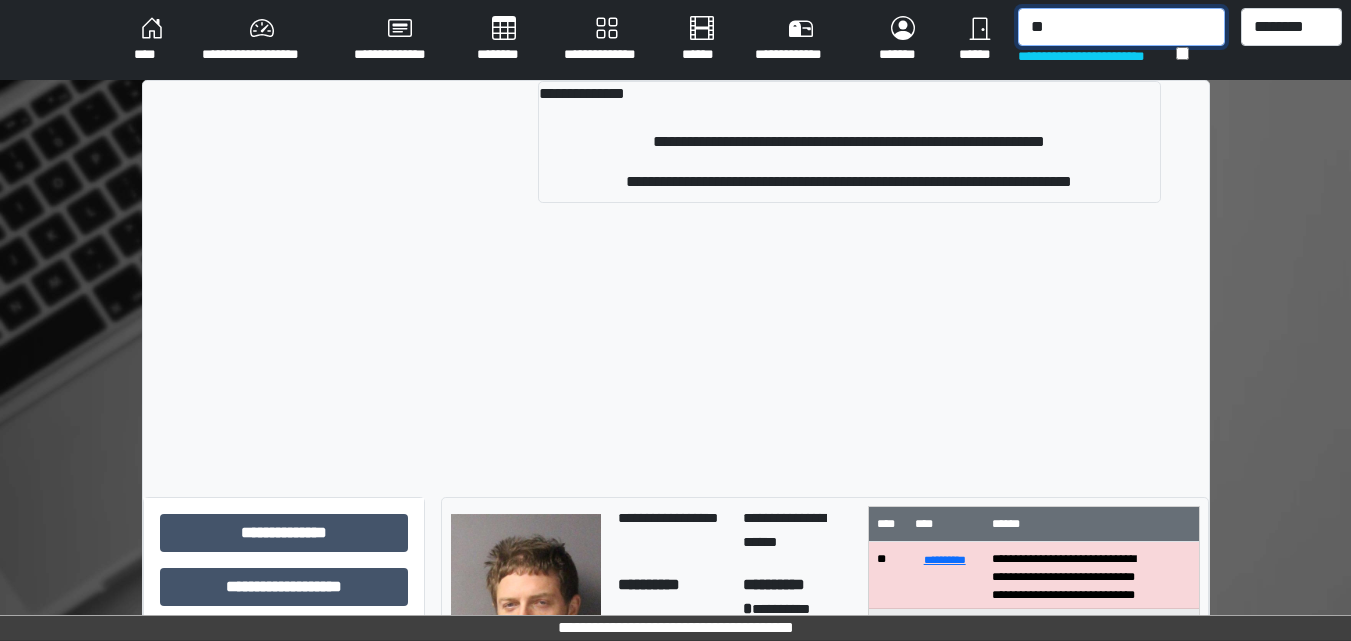 type on "*" 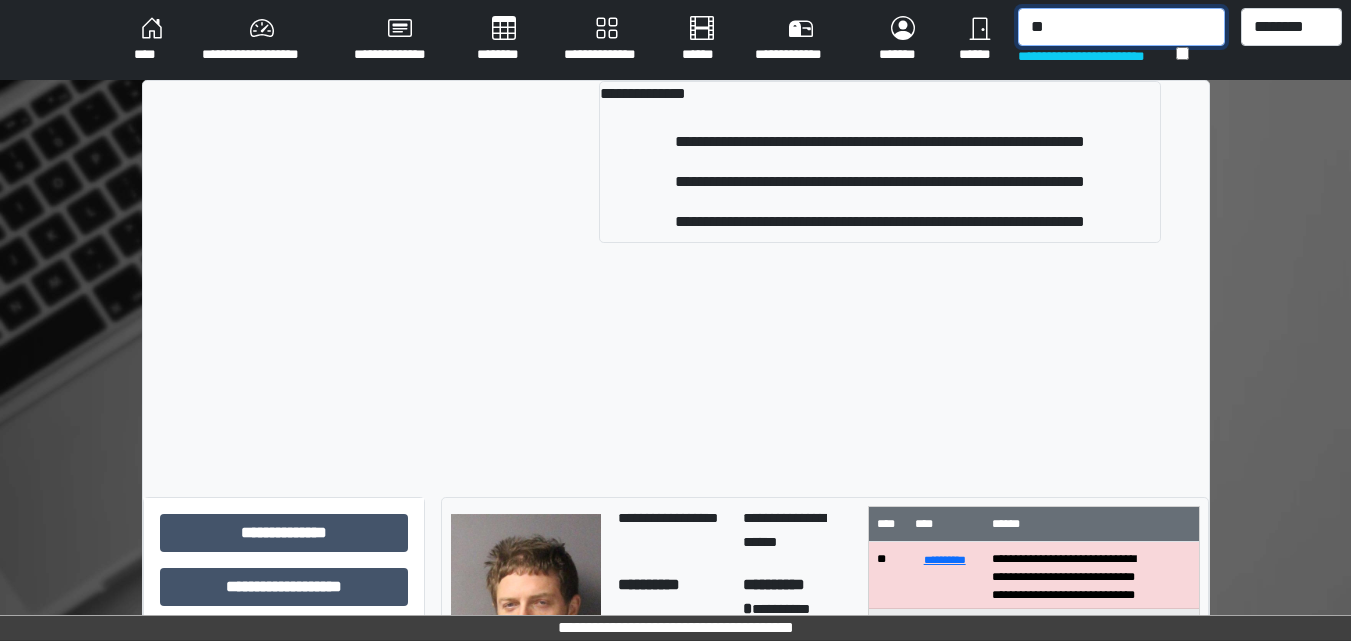 type on "*" 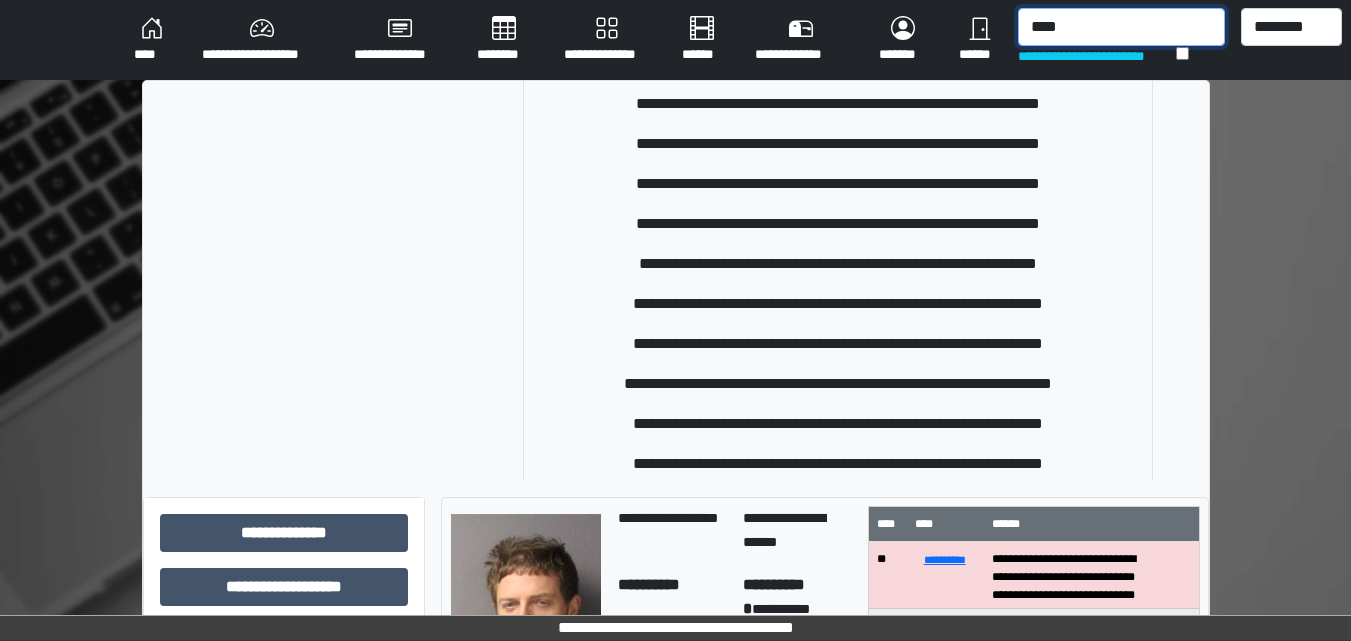 scroll, scrollTop: 658, scrollLeft: 0, axis: vertical 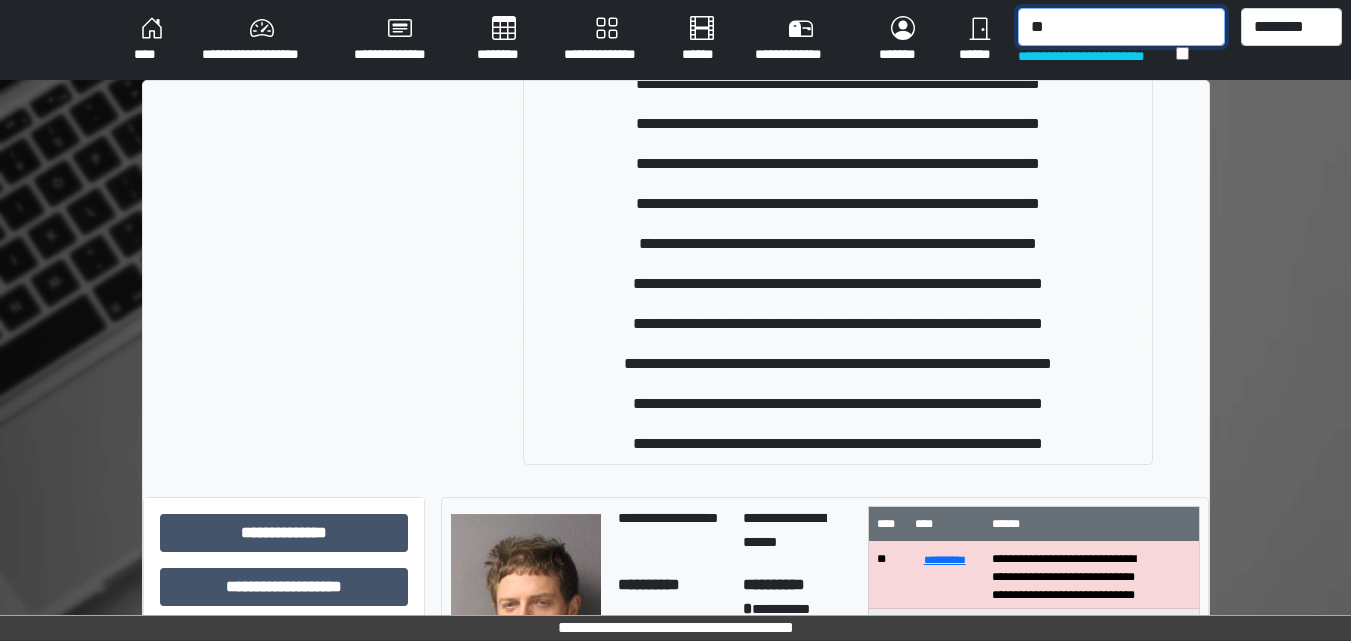 type on "*" 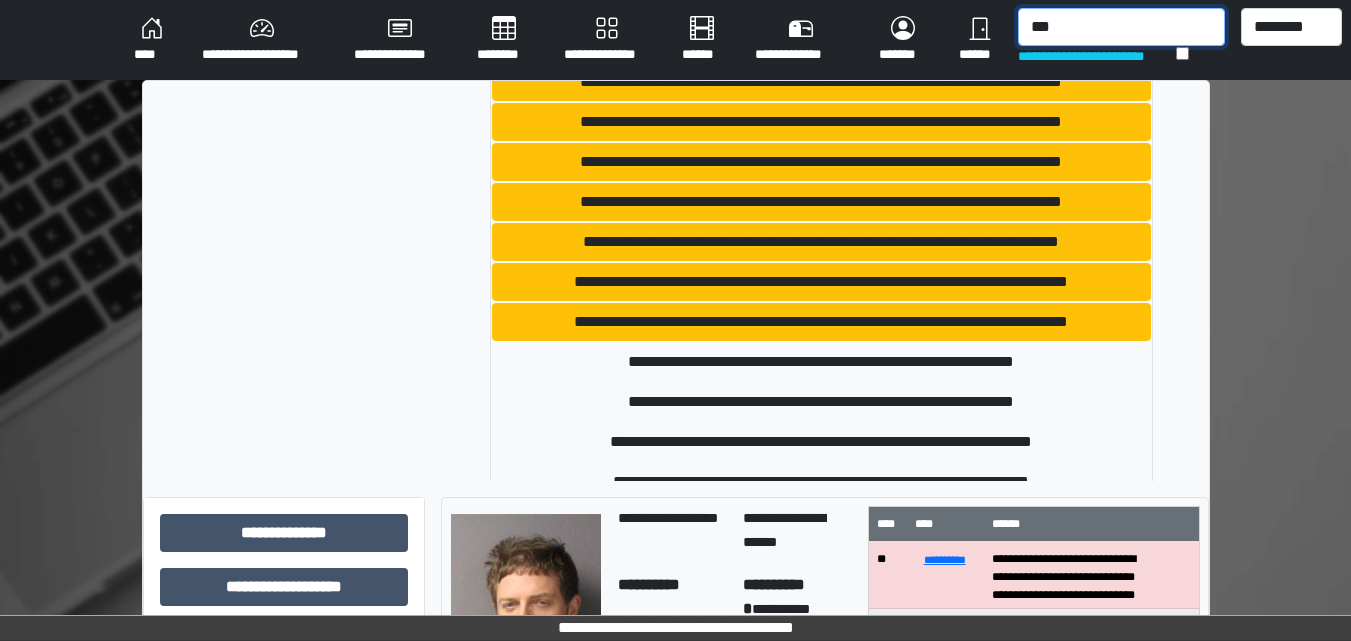 scroll, scrollTop: 800, scrollLeft: 0, axis: vertical 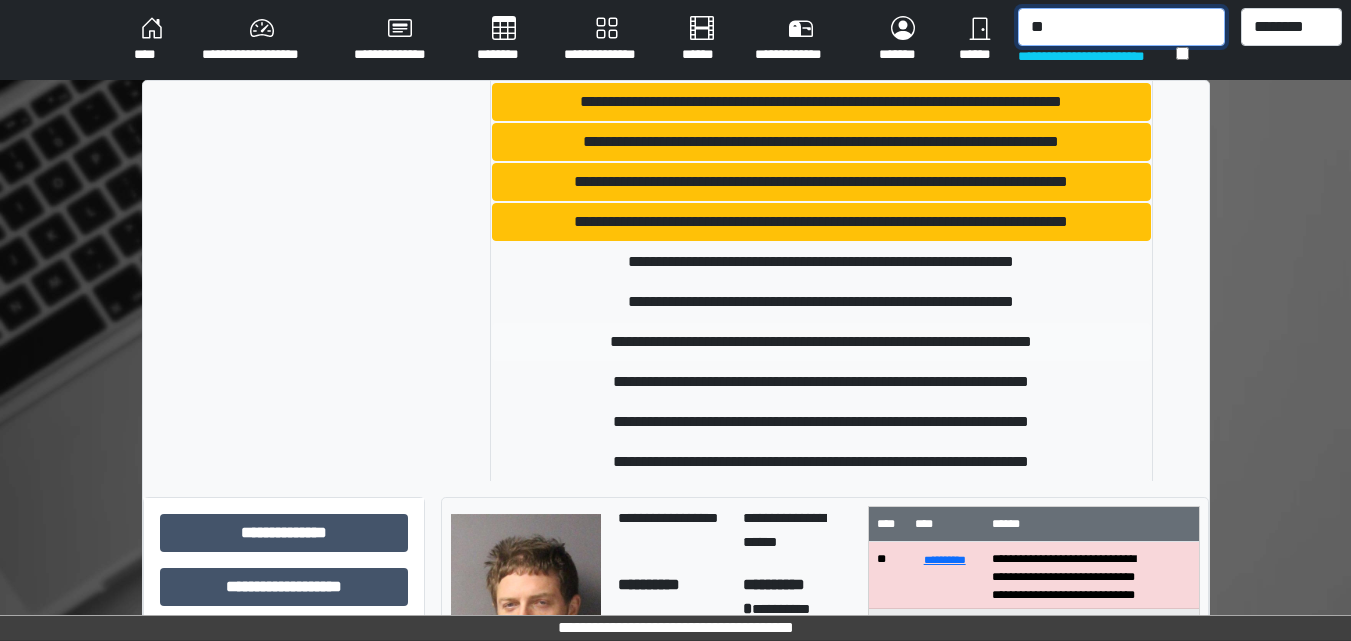 type on "*" 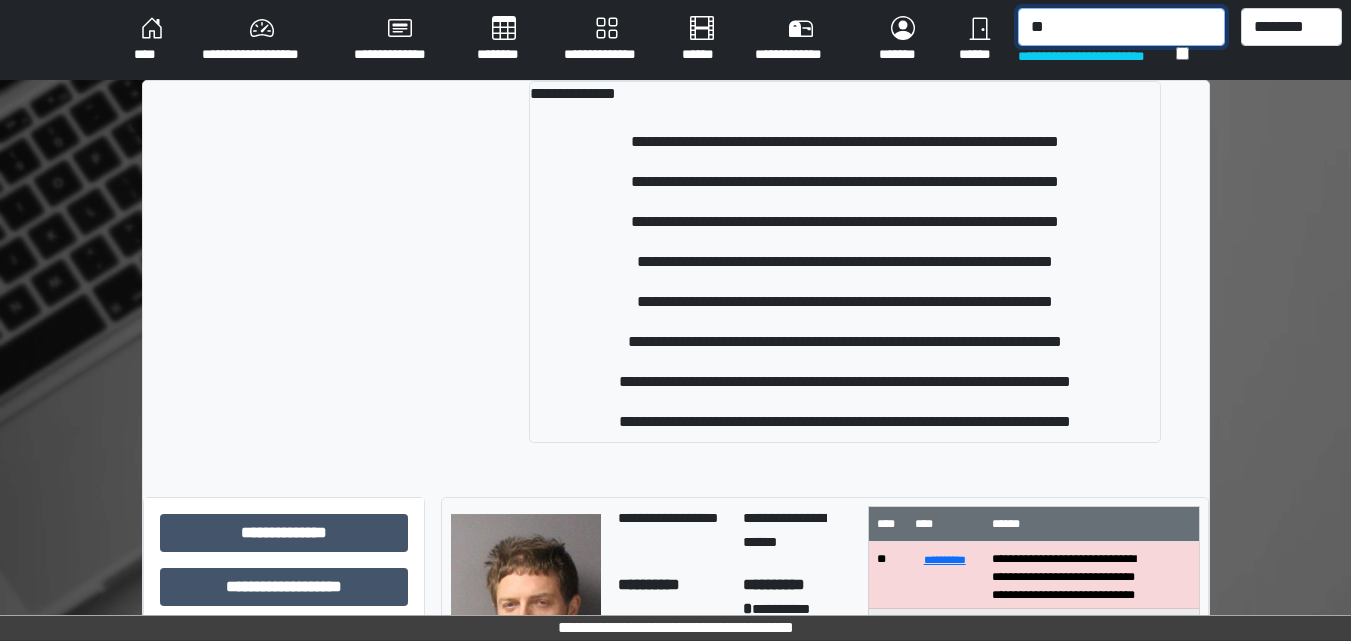type on "*" 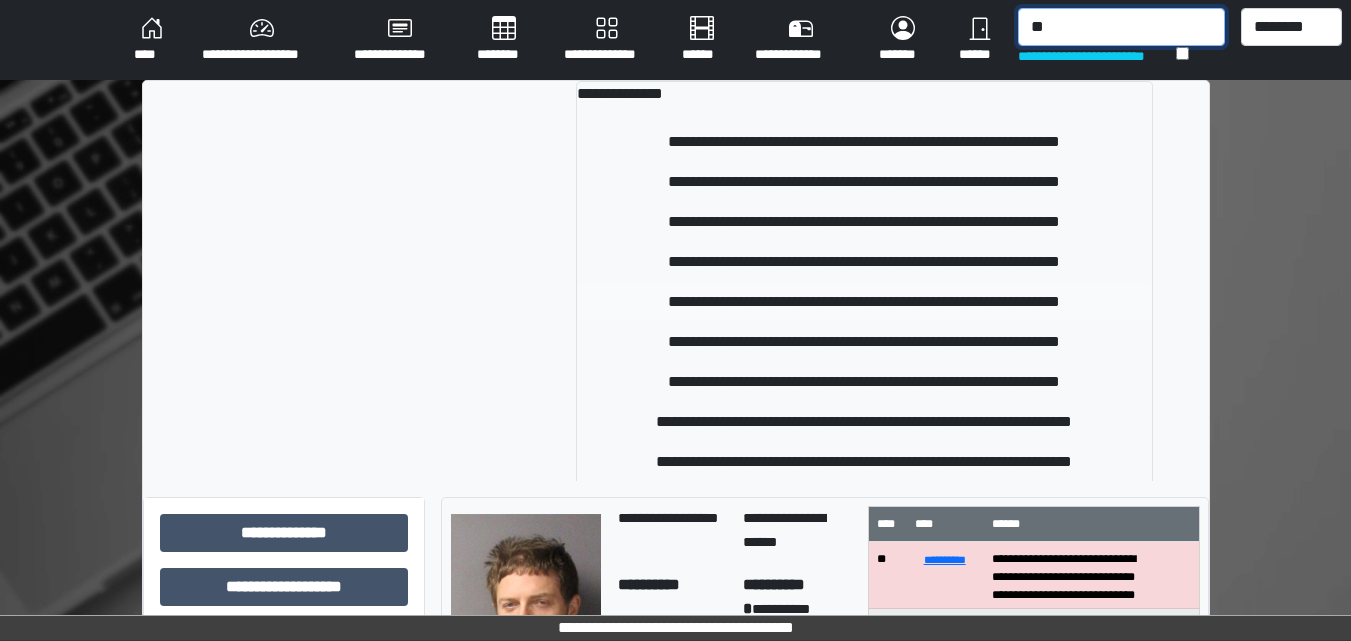 type on "*" 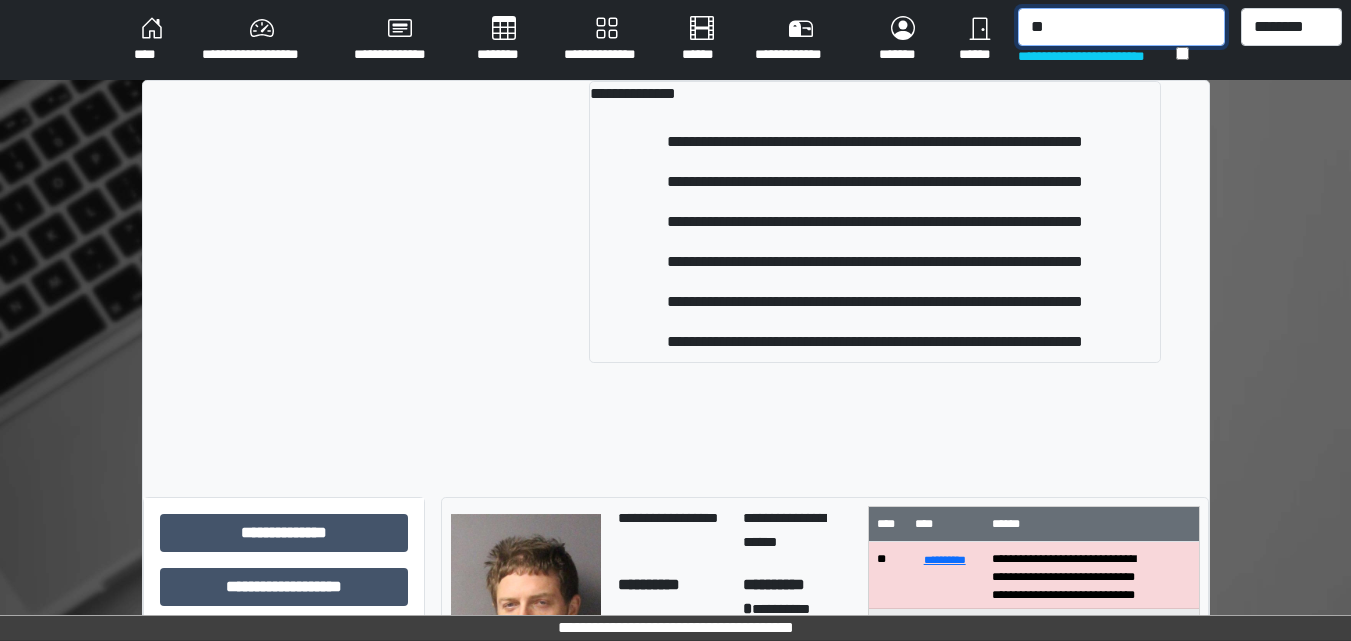 type on "*" 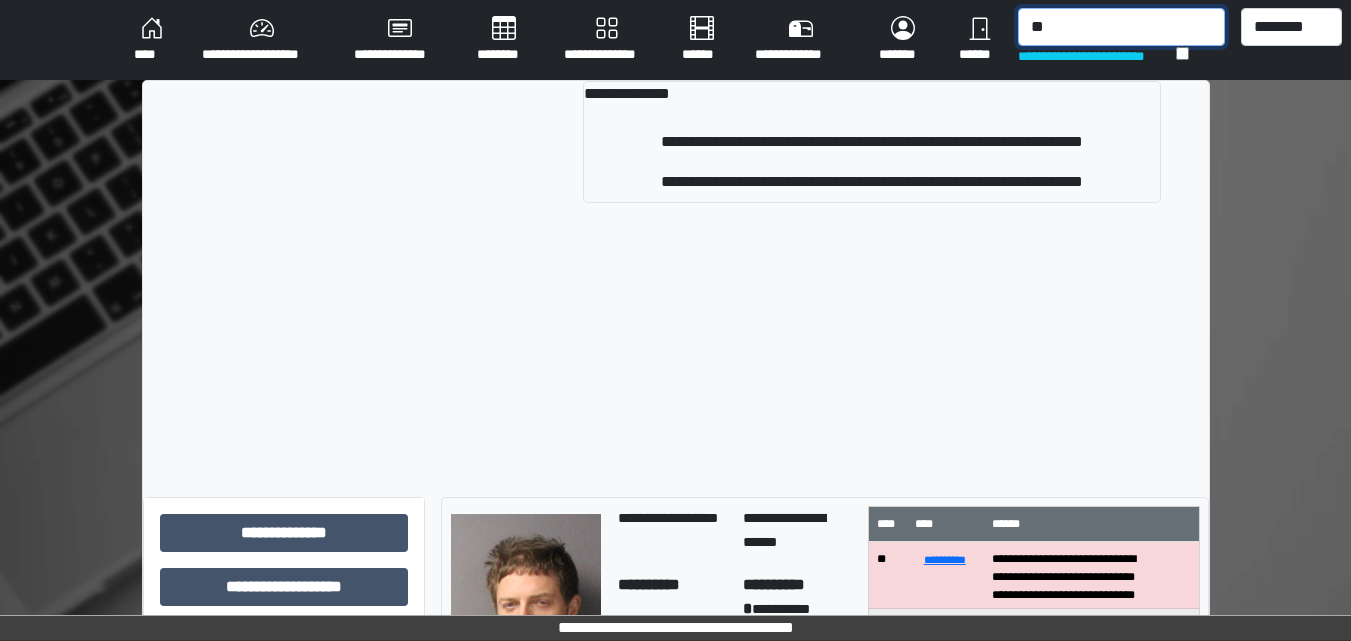 type on "*" 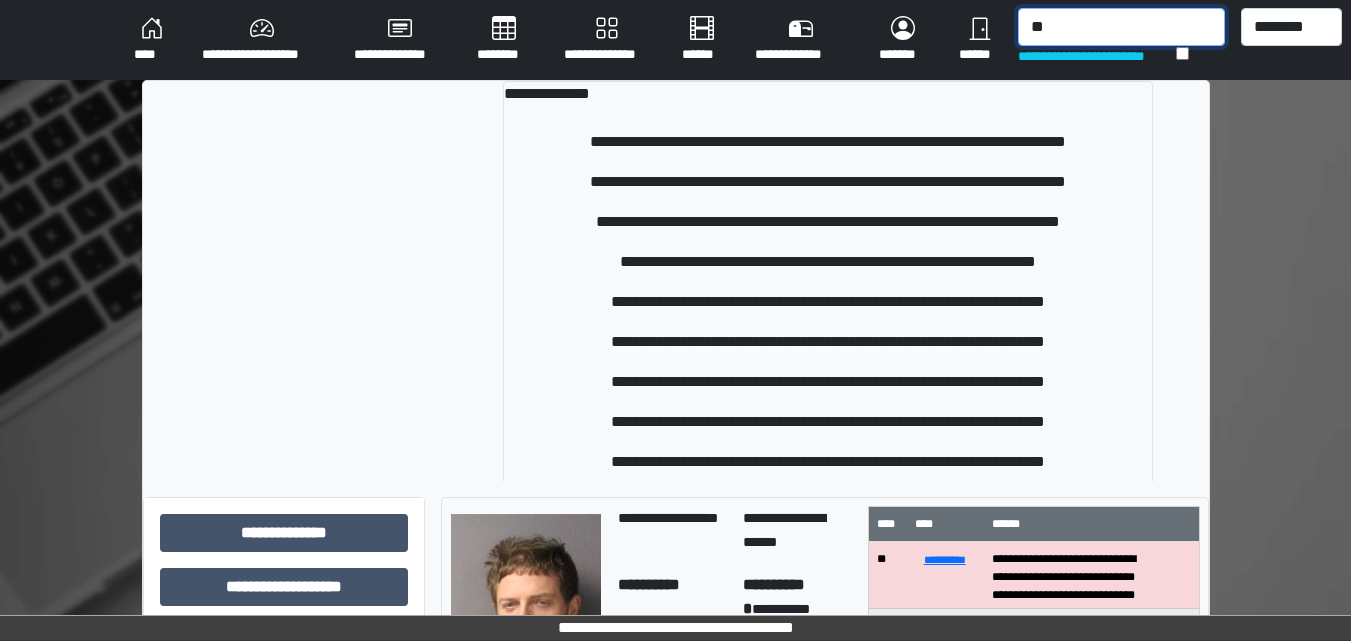 type on "*" 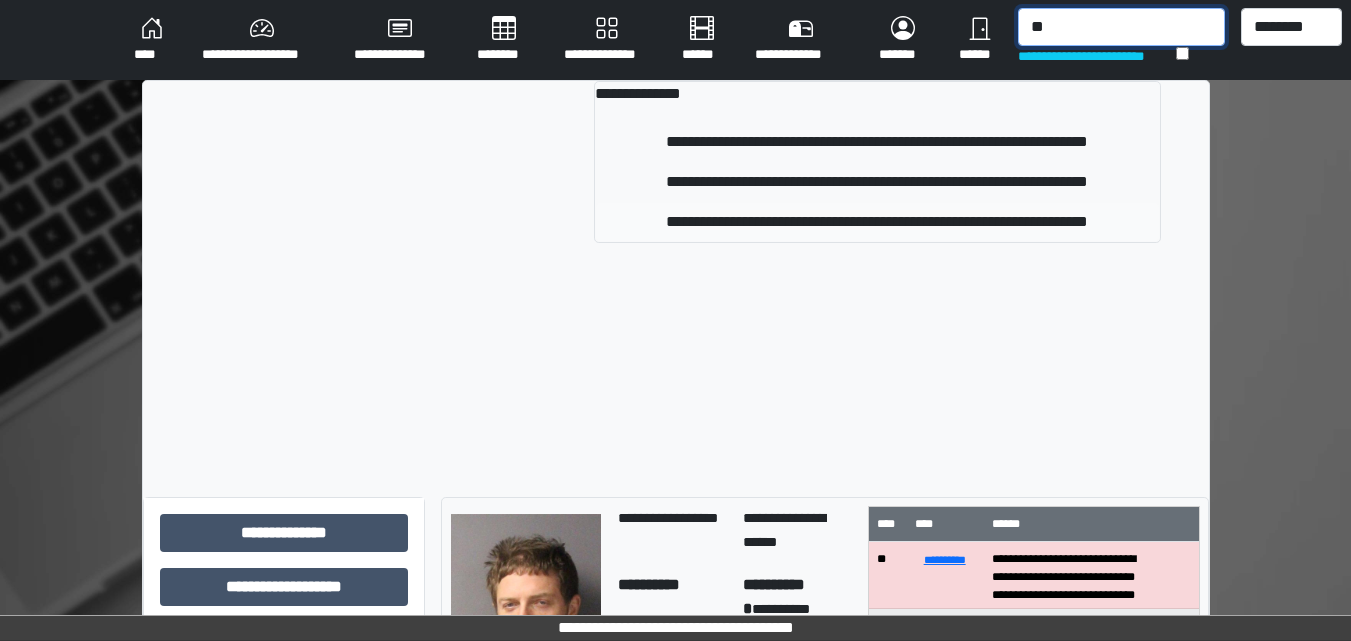 type on "*" 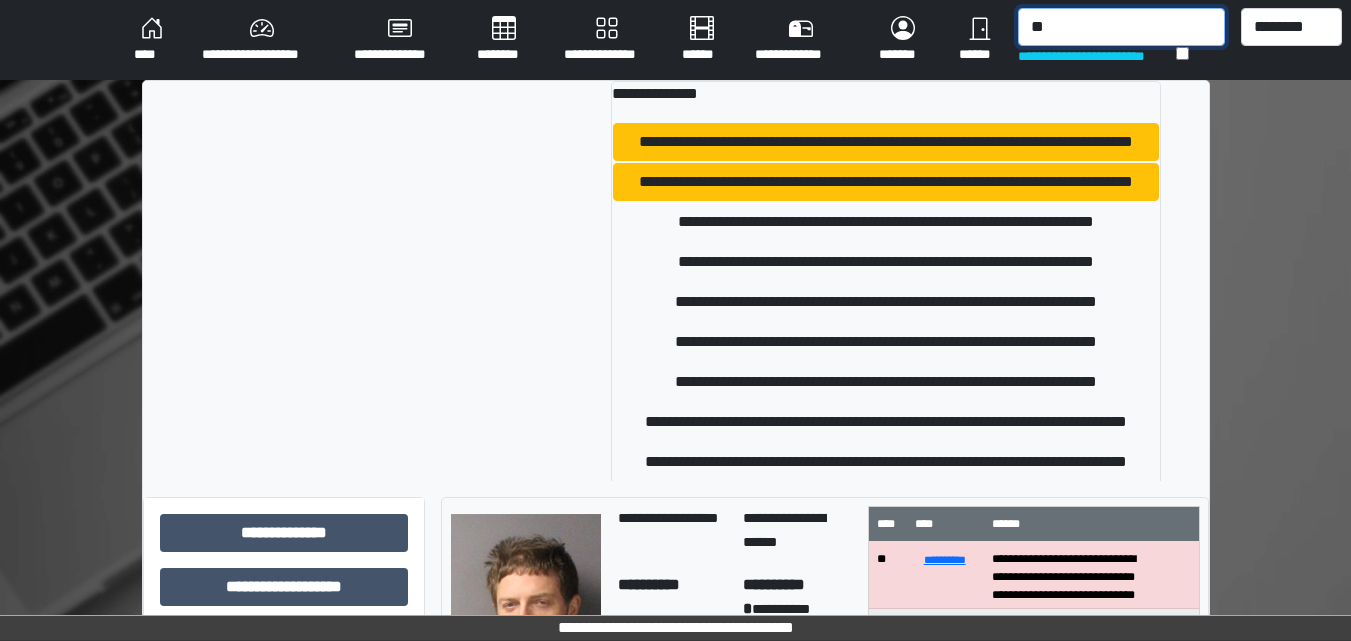 type on "*" 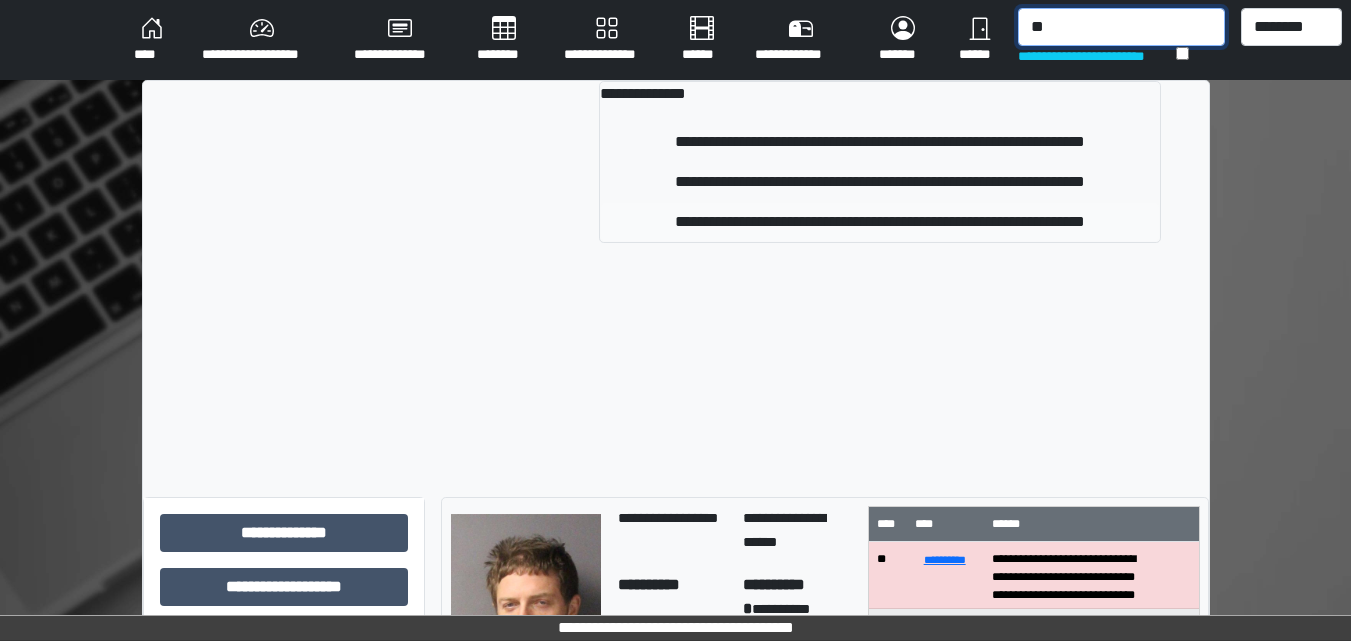 type on "*" 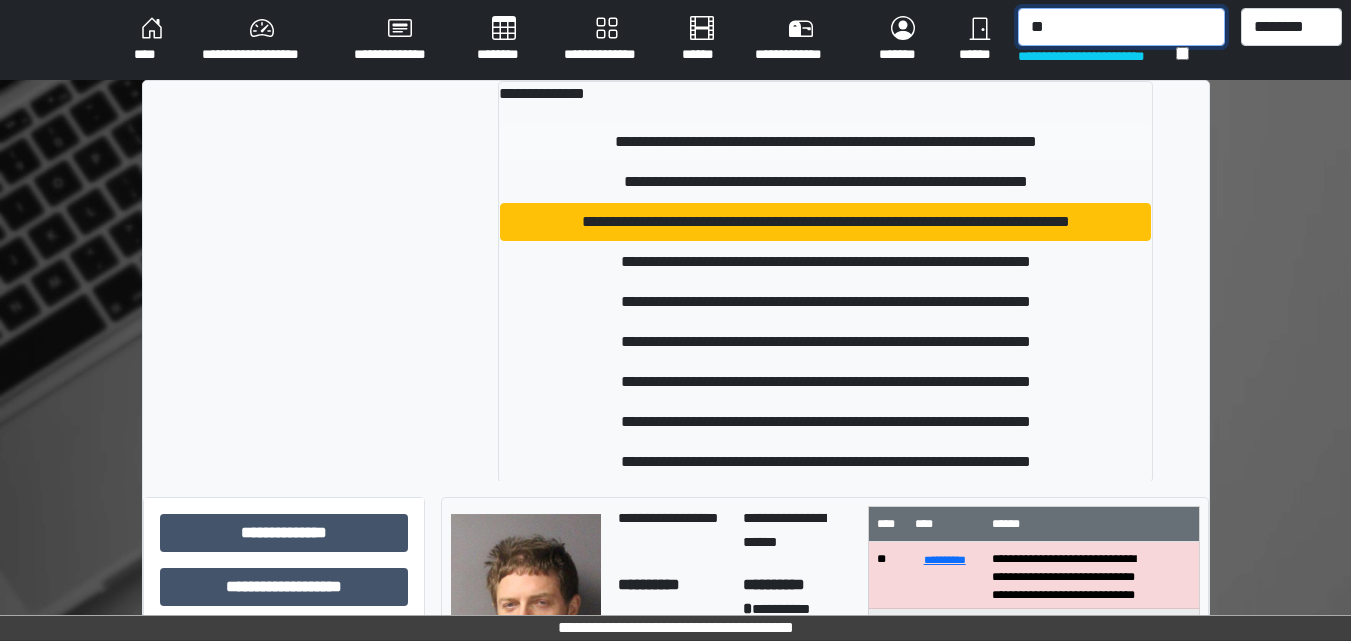 type on "*" 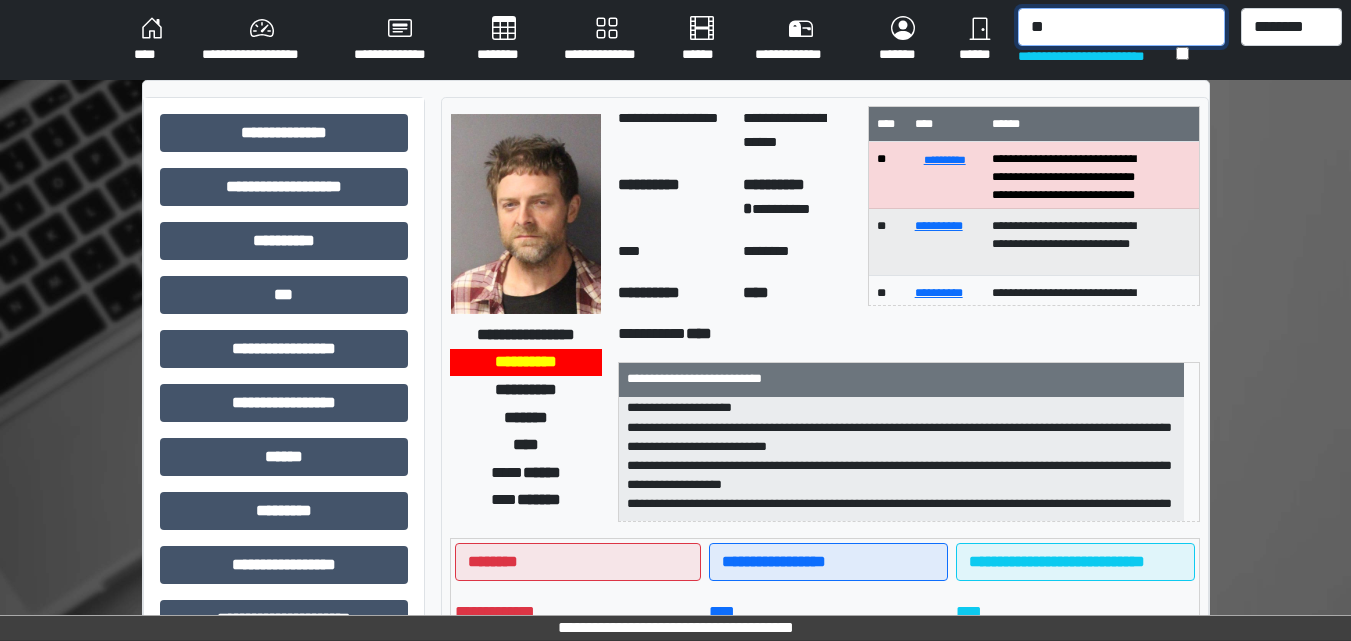 type on "*" 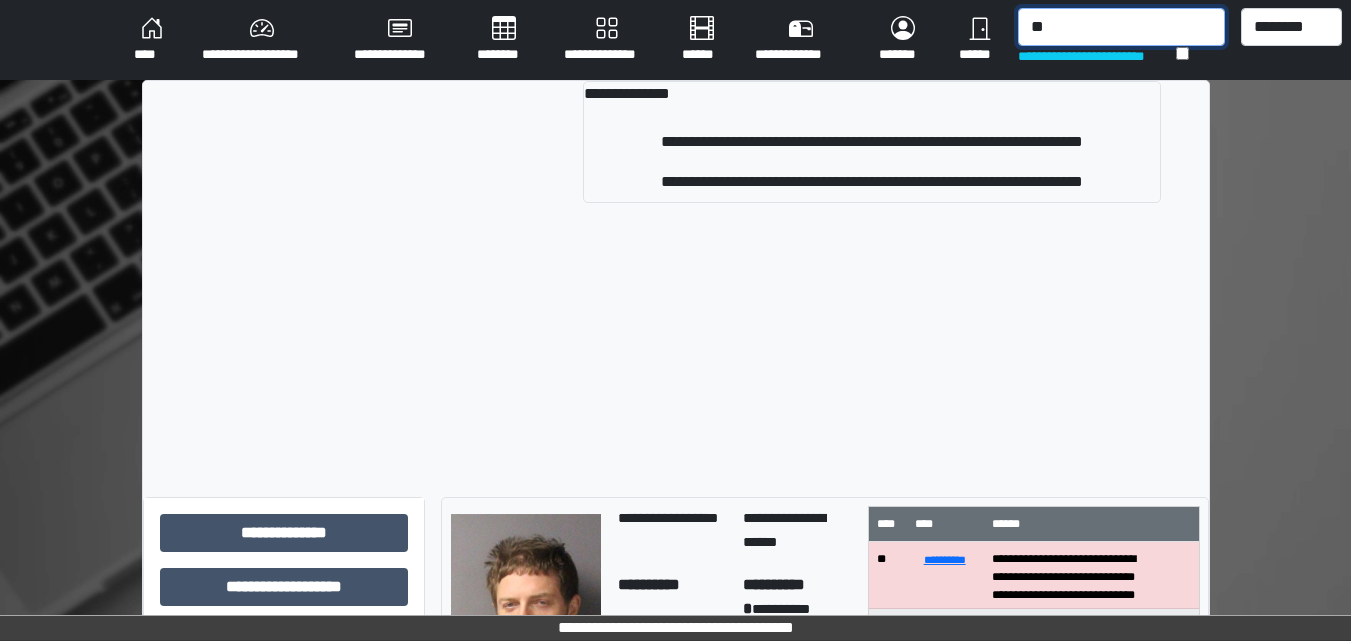type on "*" 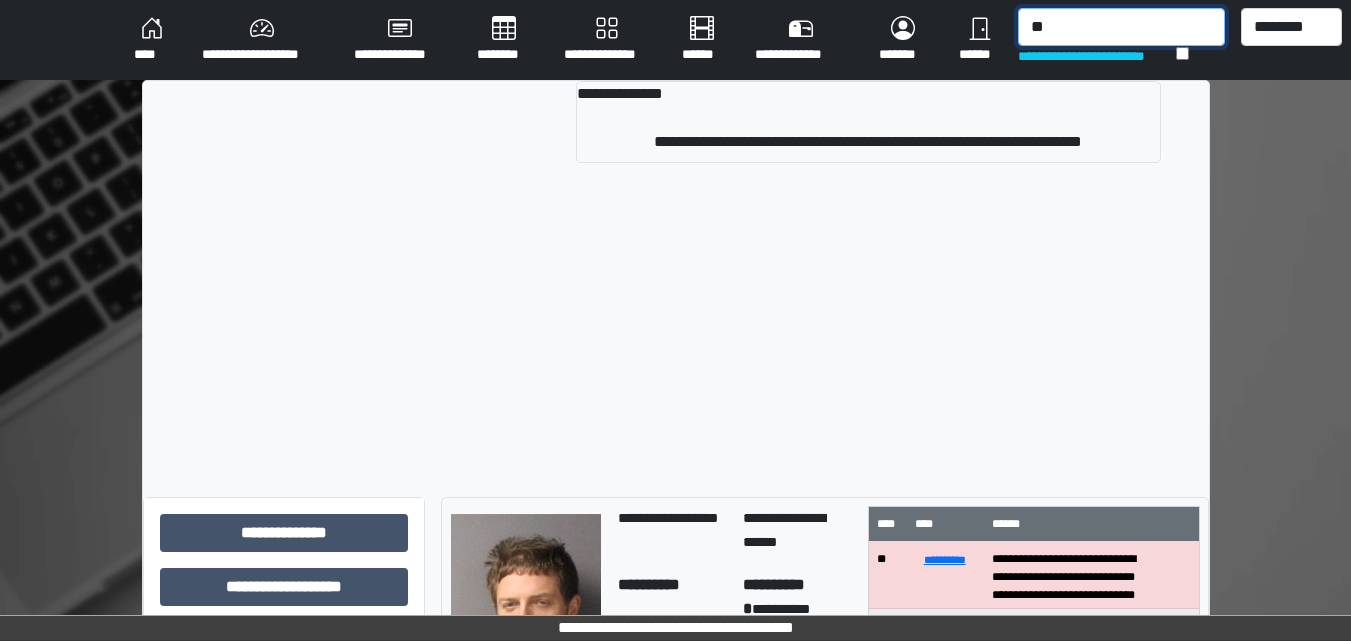 type on "*" 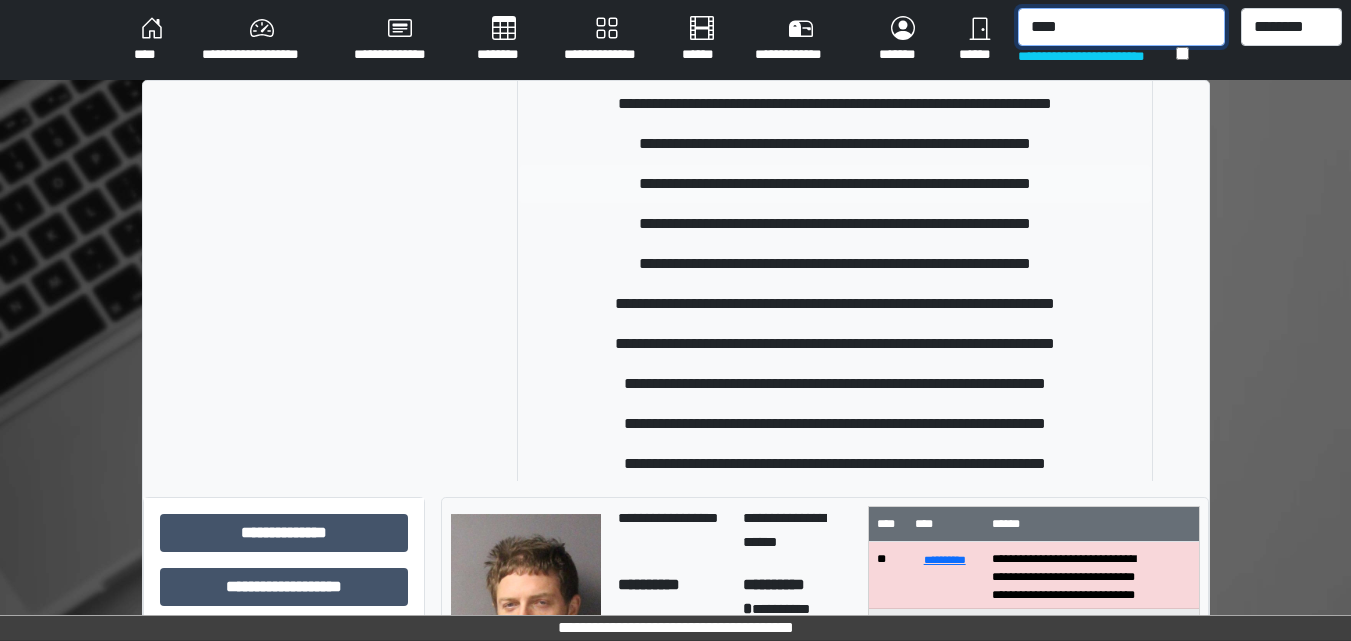 scroll, scrollTop: 200, scrollLeft: 0, axis: vertical 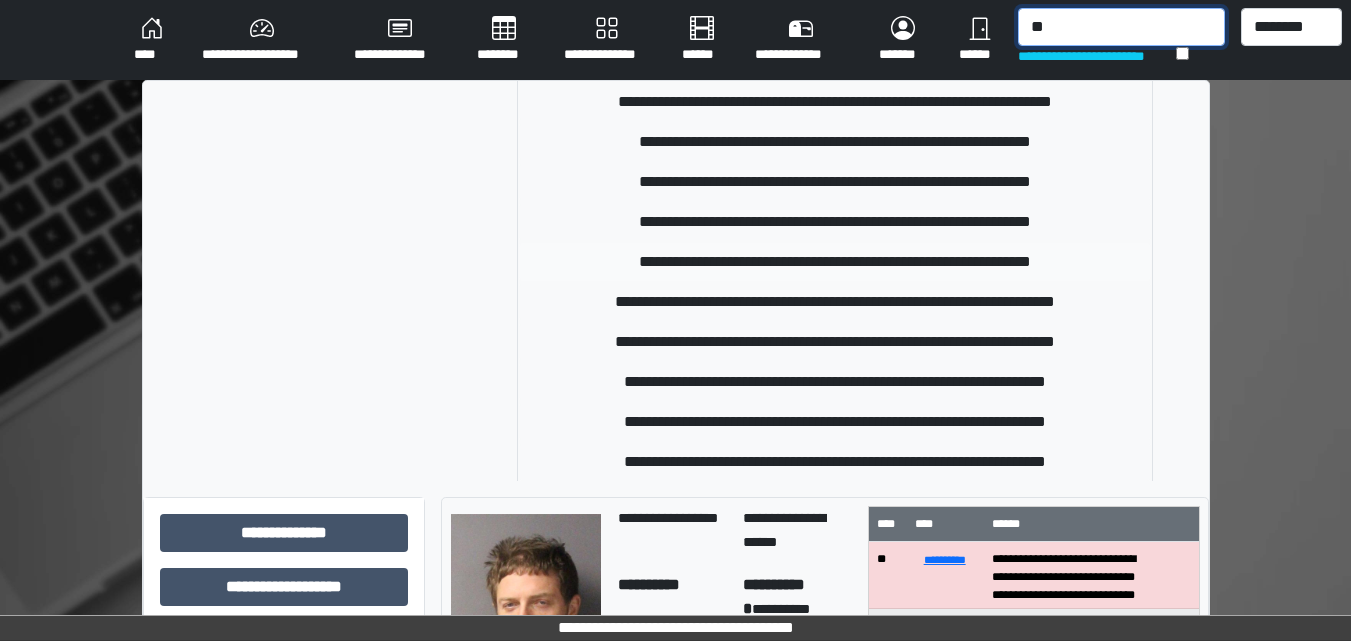 type on "*" 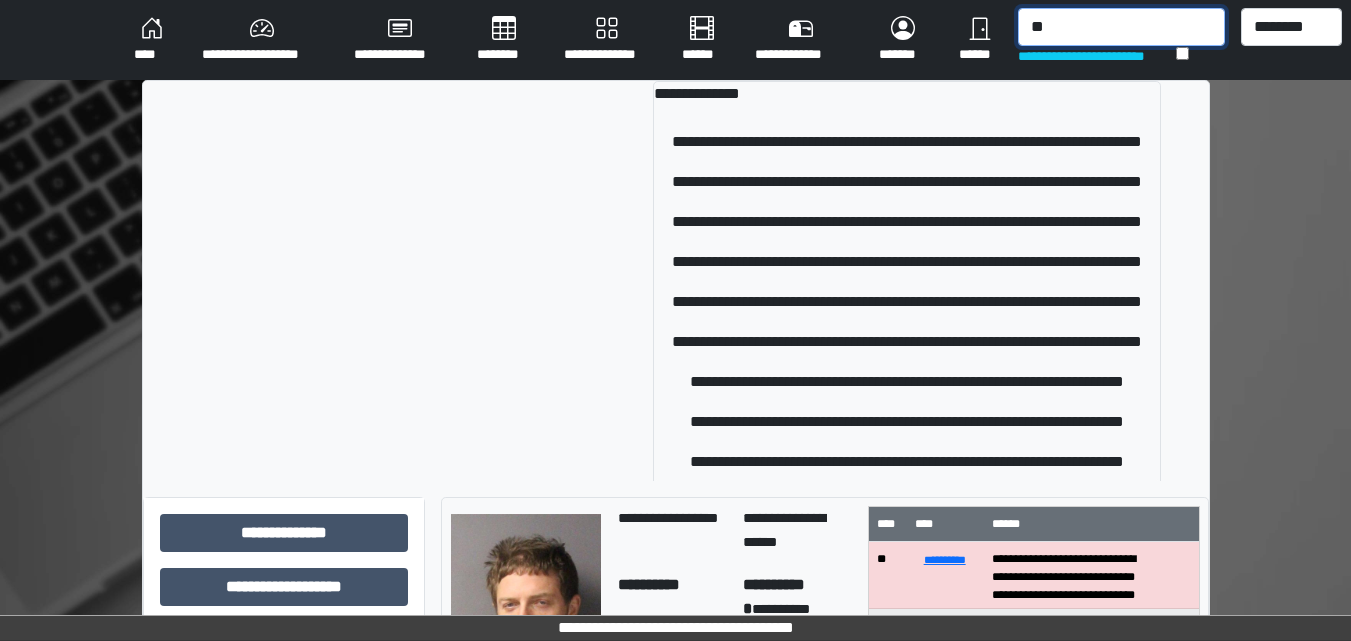 type on "*" 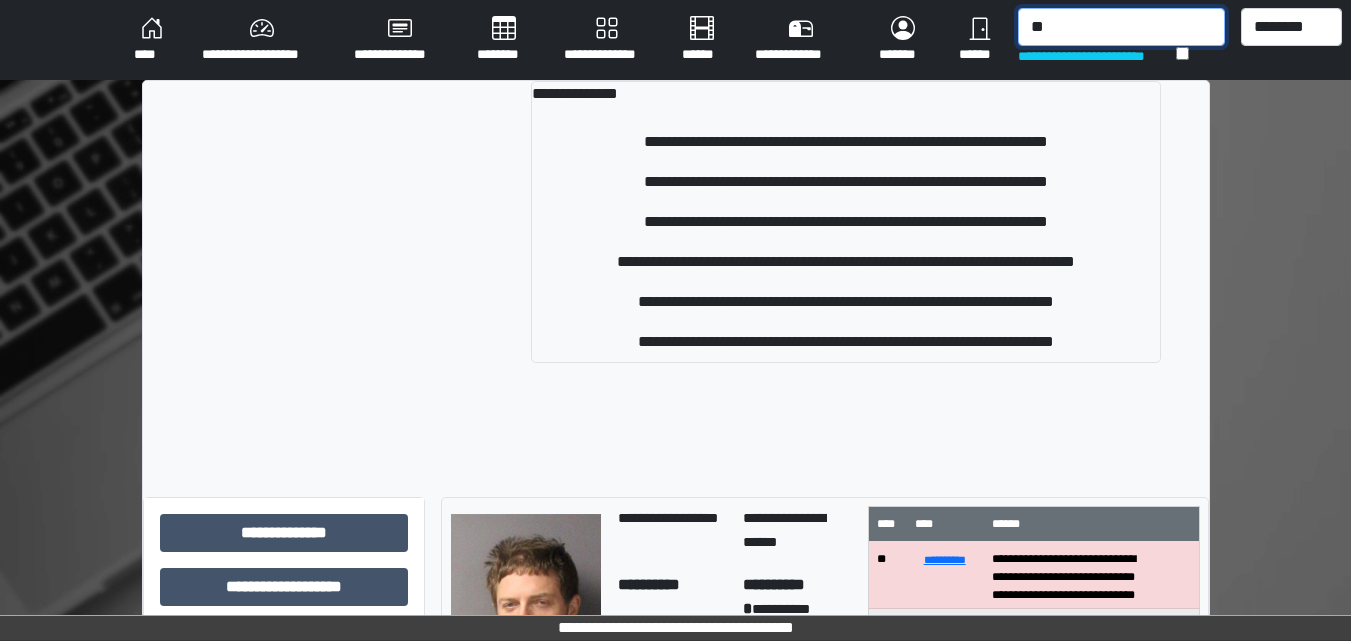 type on "*" 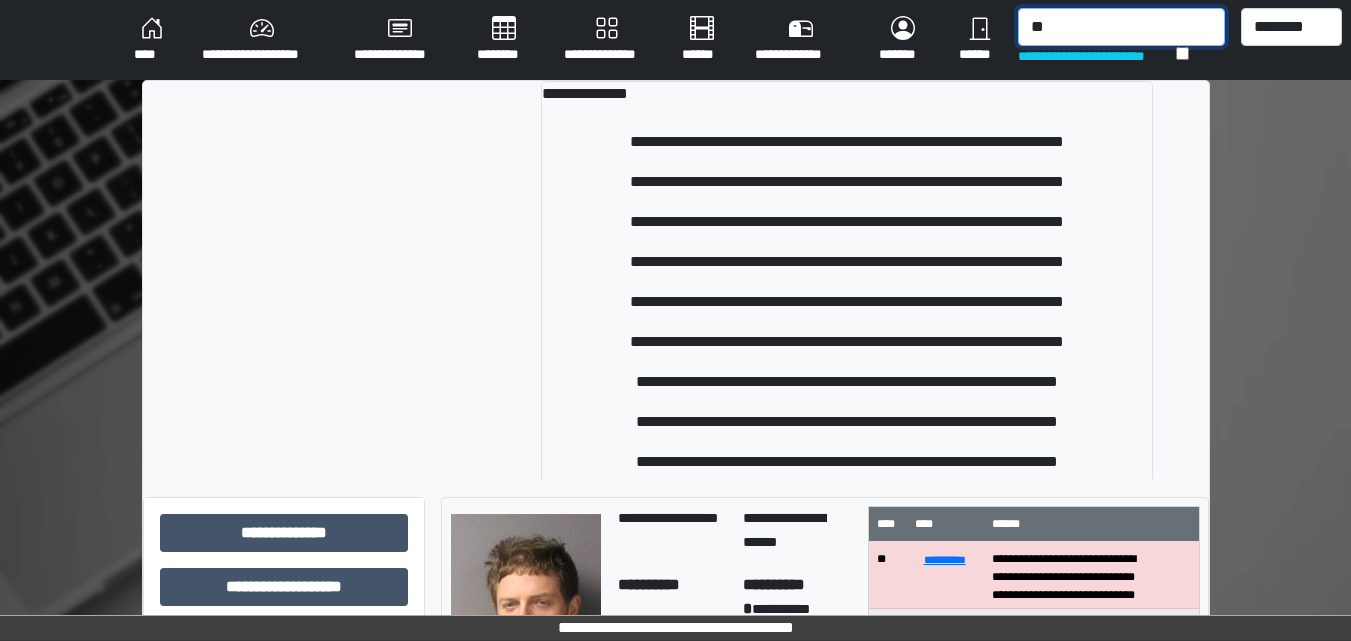 type on "*" 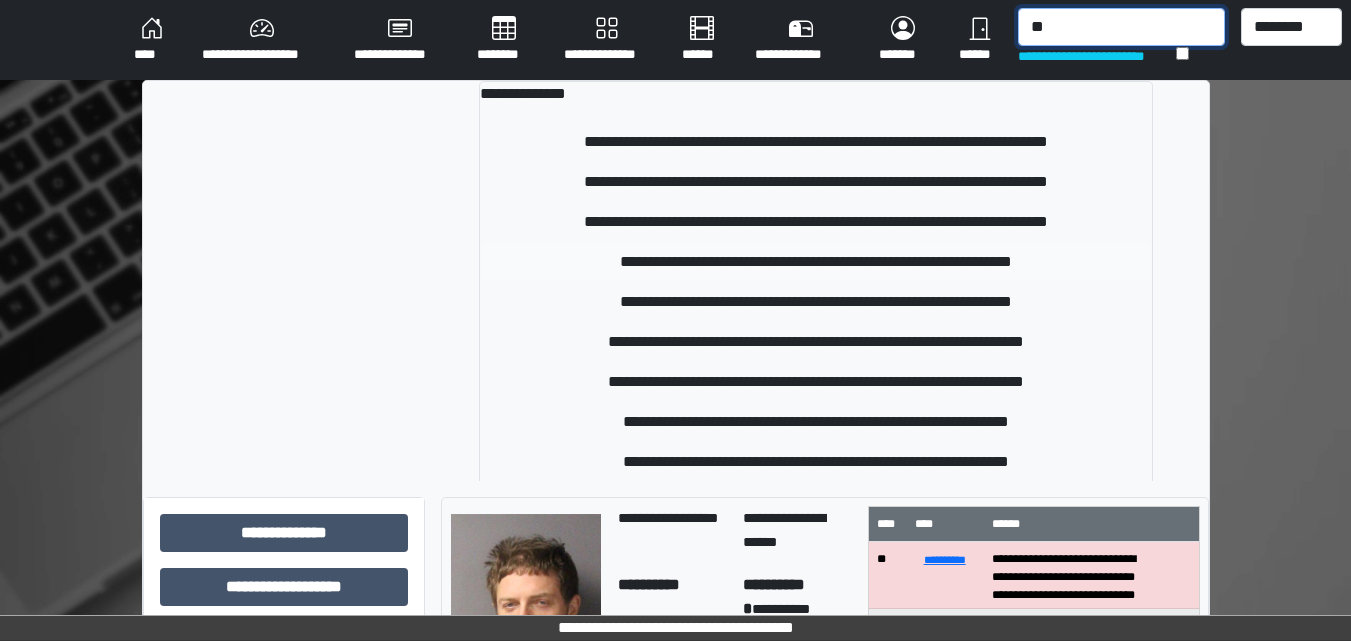 type on "*" 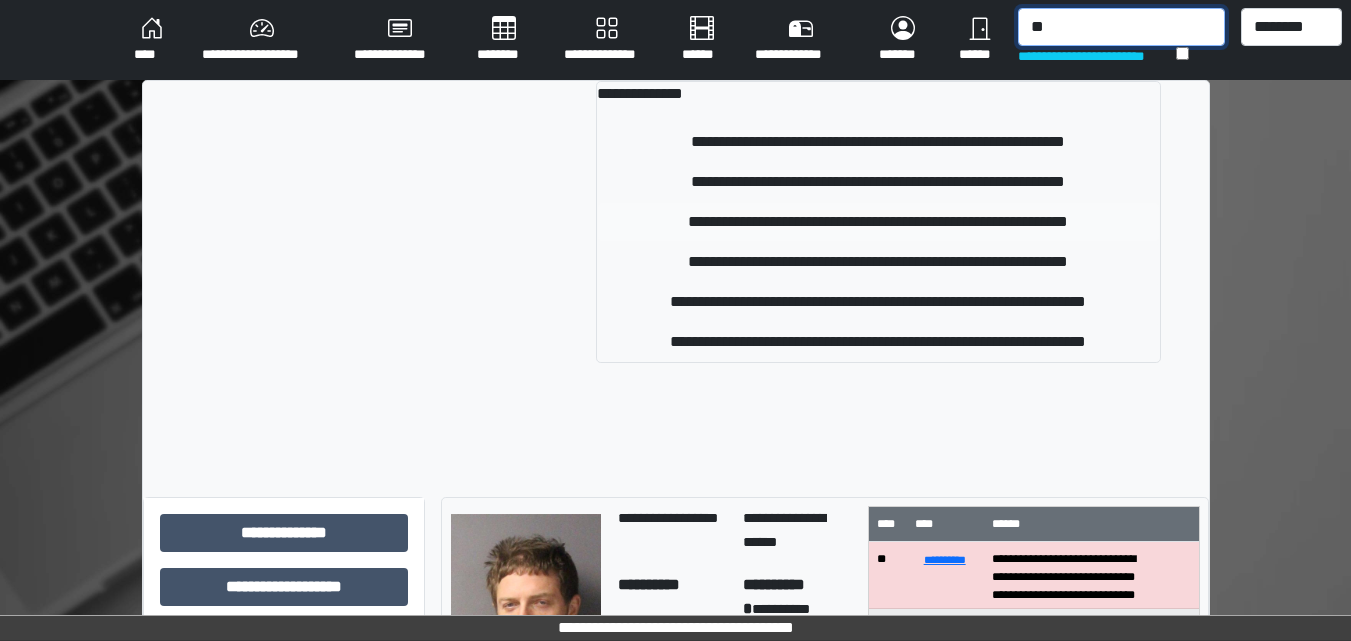 type on "*" 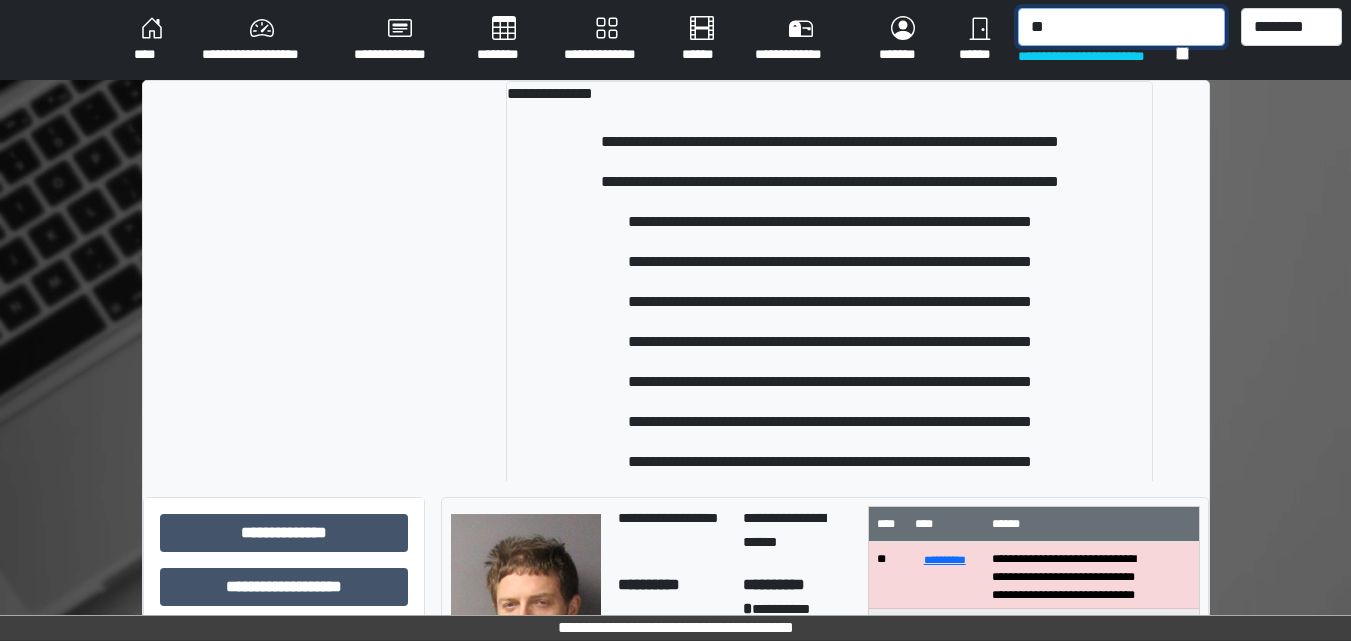 type on "*" 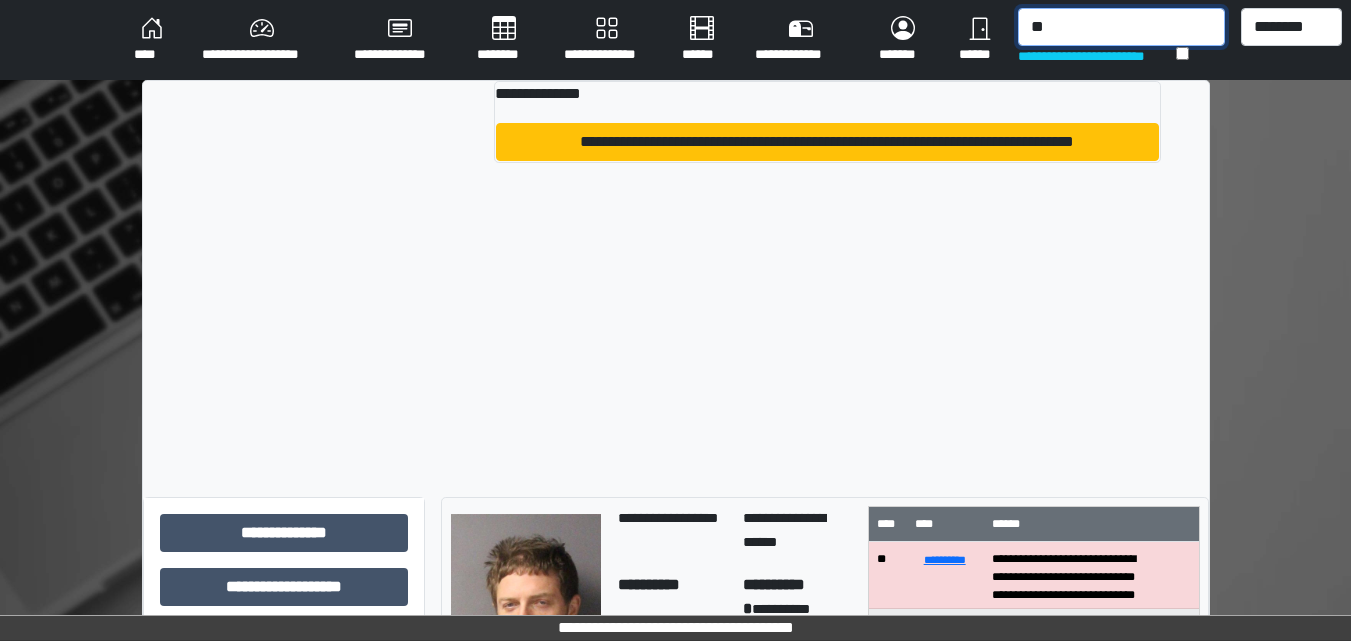 type on "*" 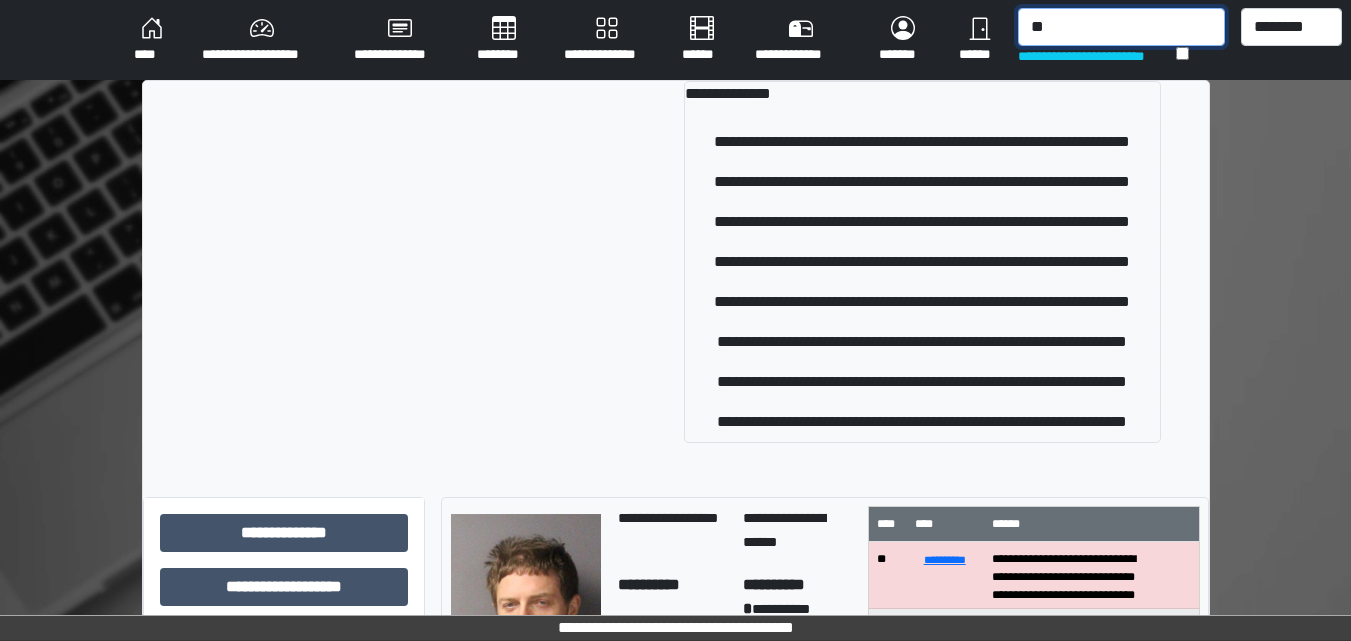 type on "*" 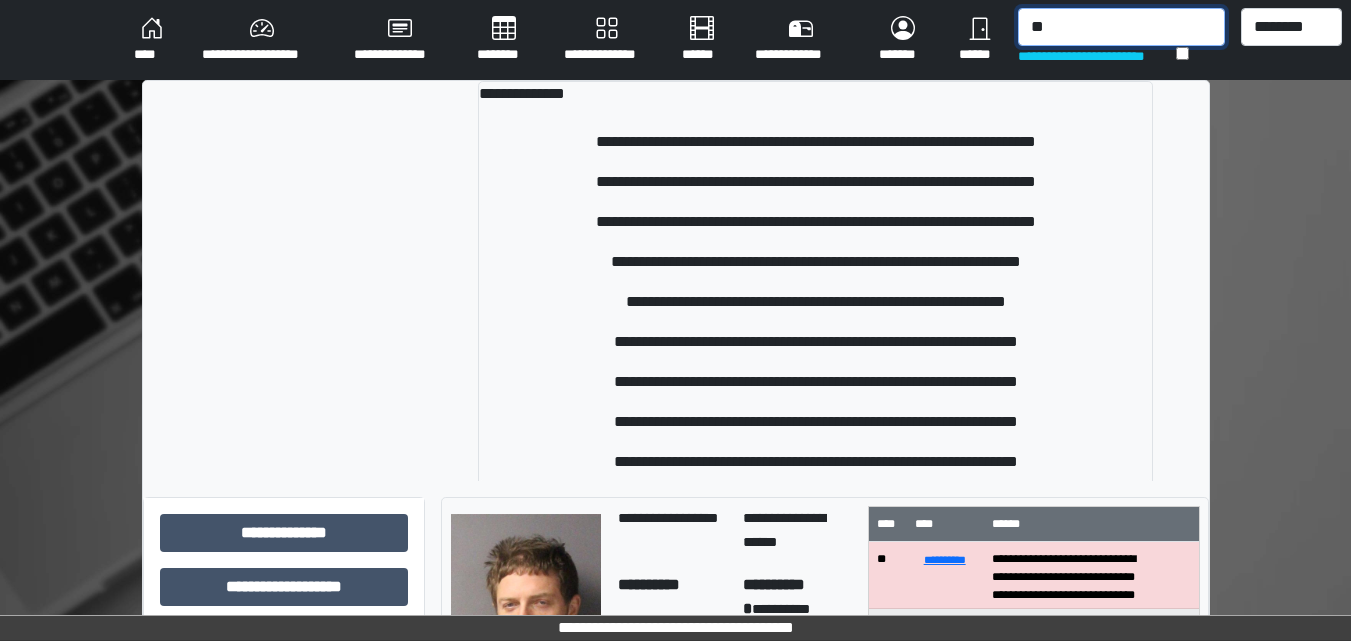 type on "*" 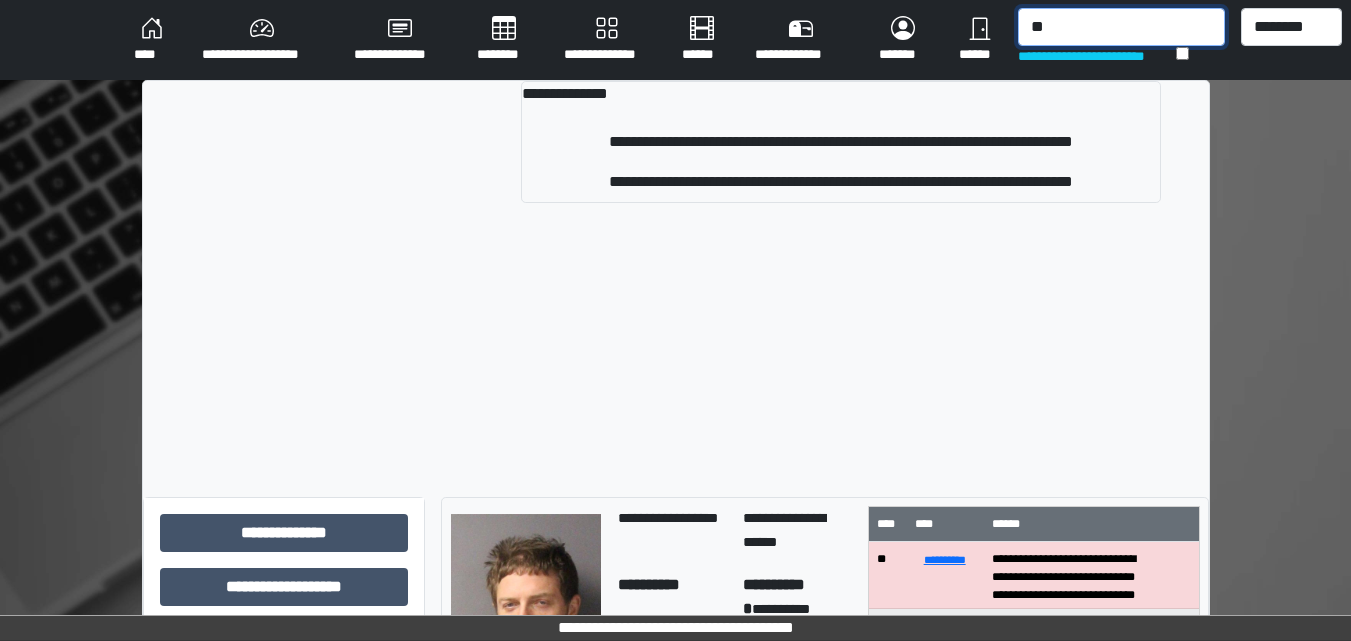 type on "*" 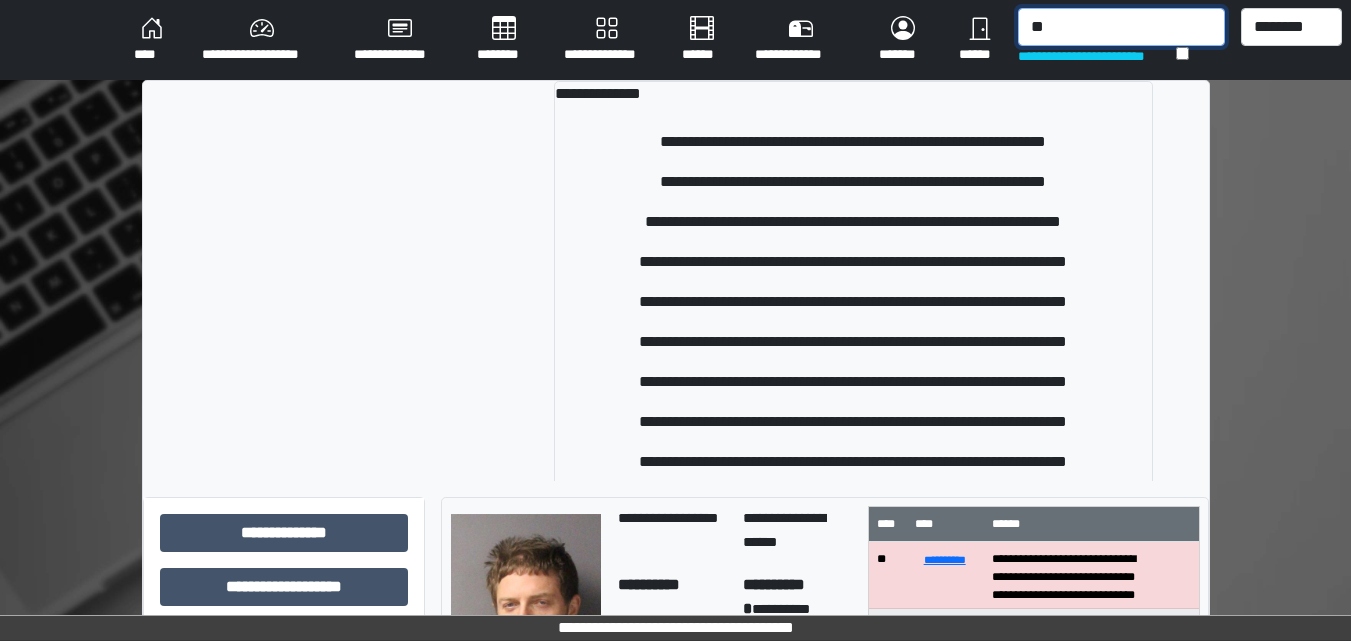 type on "*" 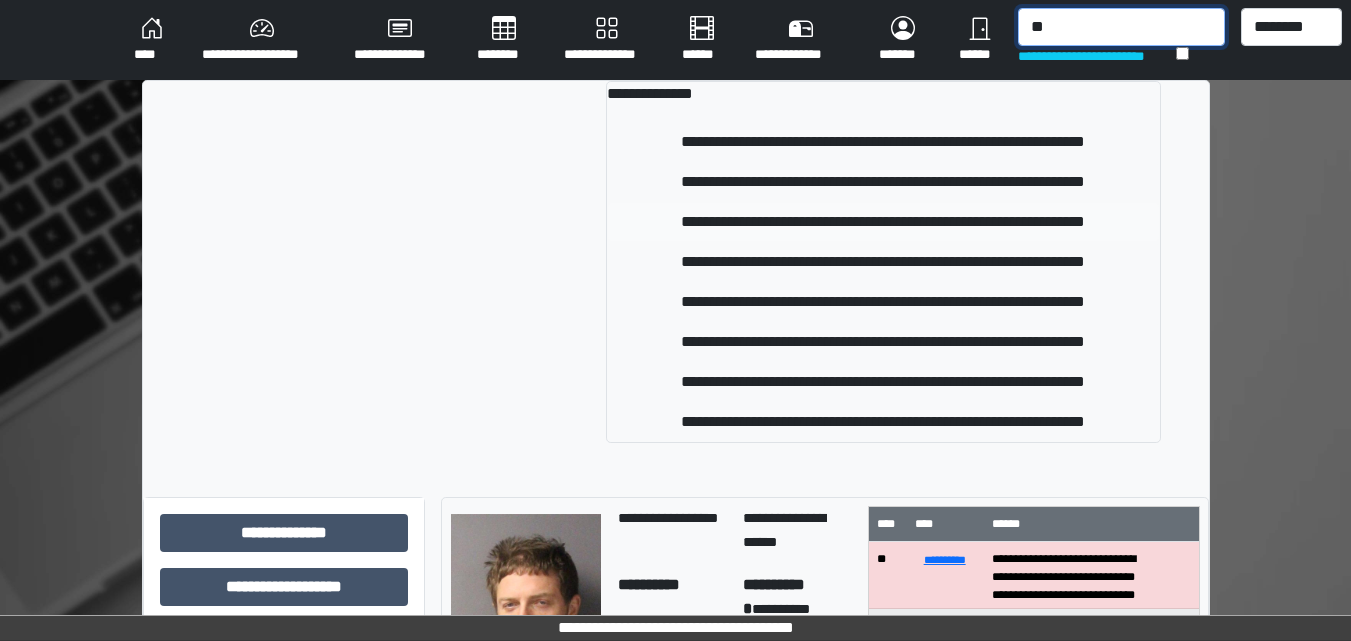 type on "*" 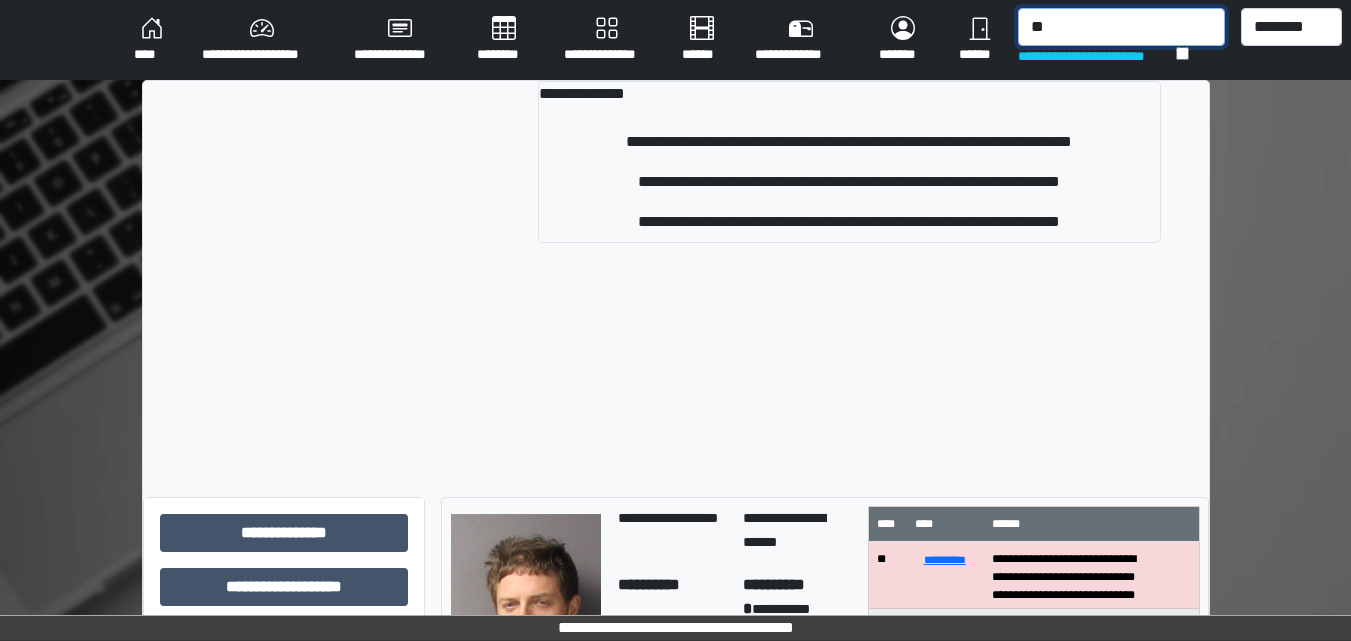 type on "*" 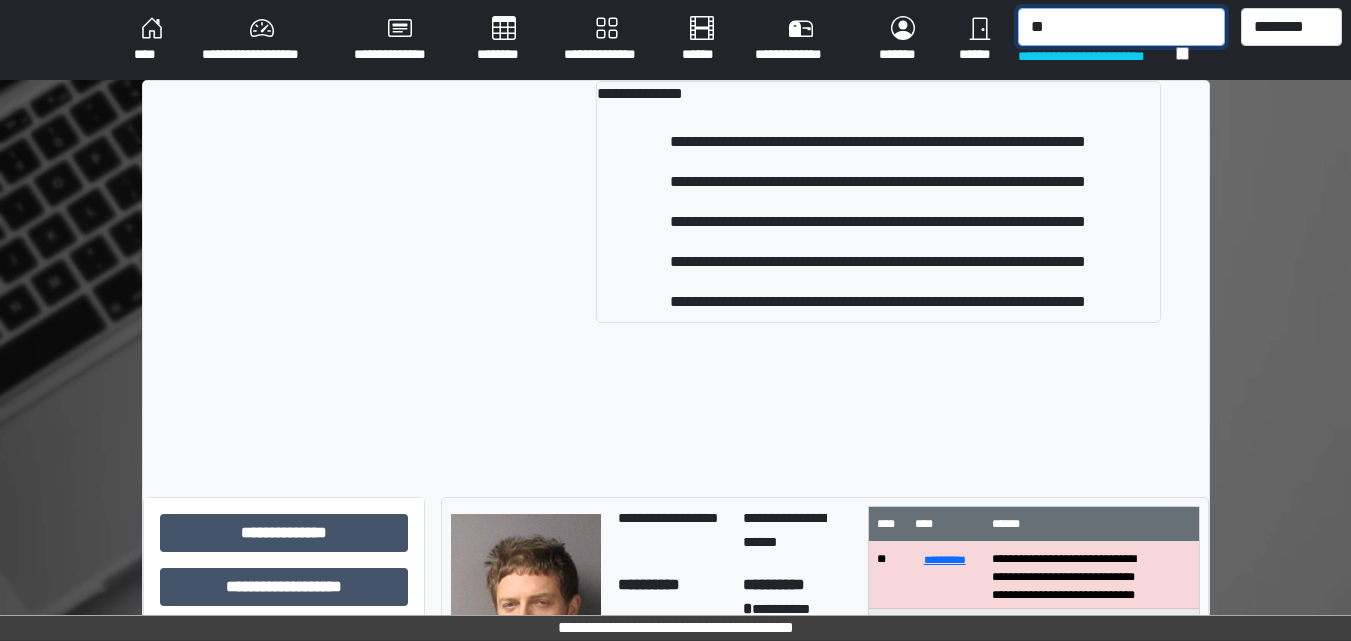 type on "*" 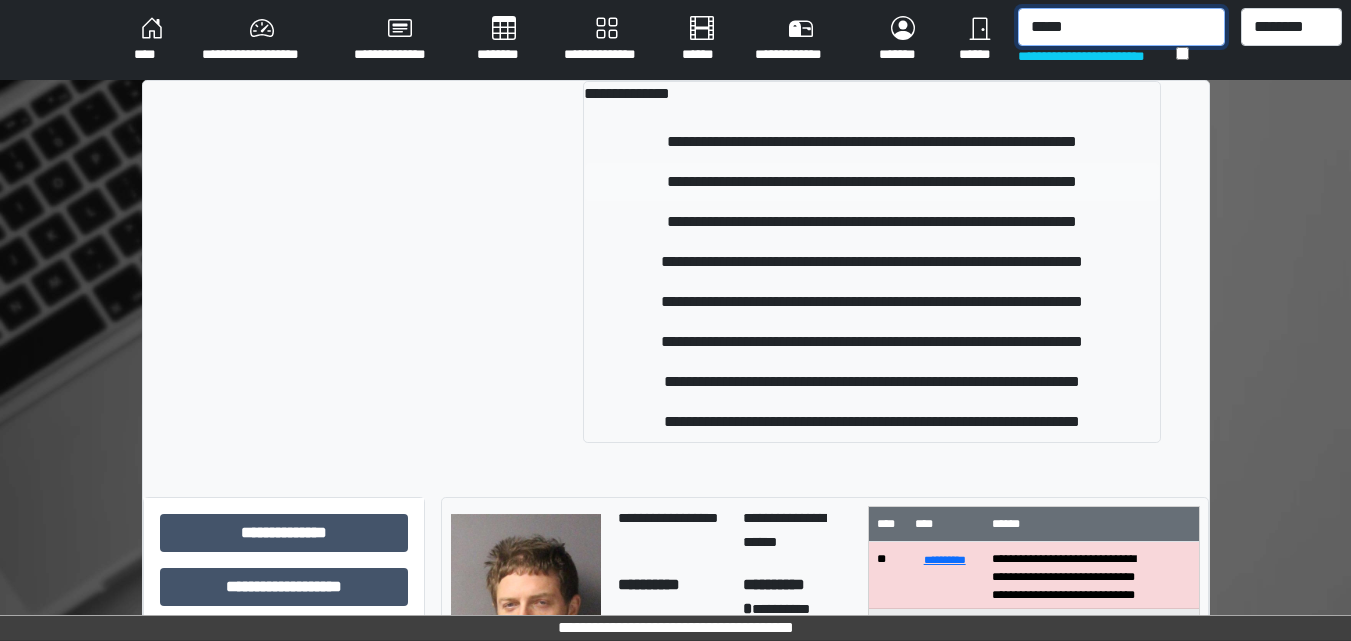 type on "*****" 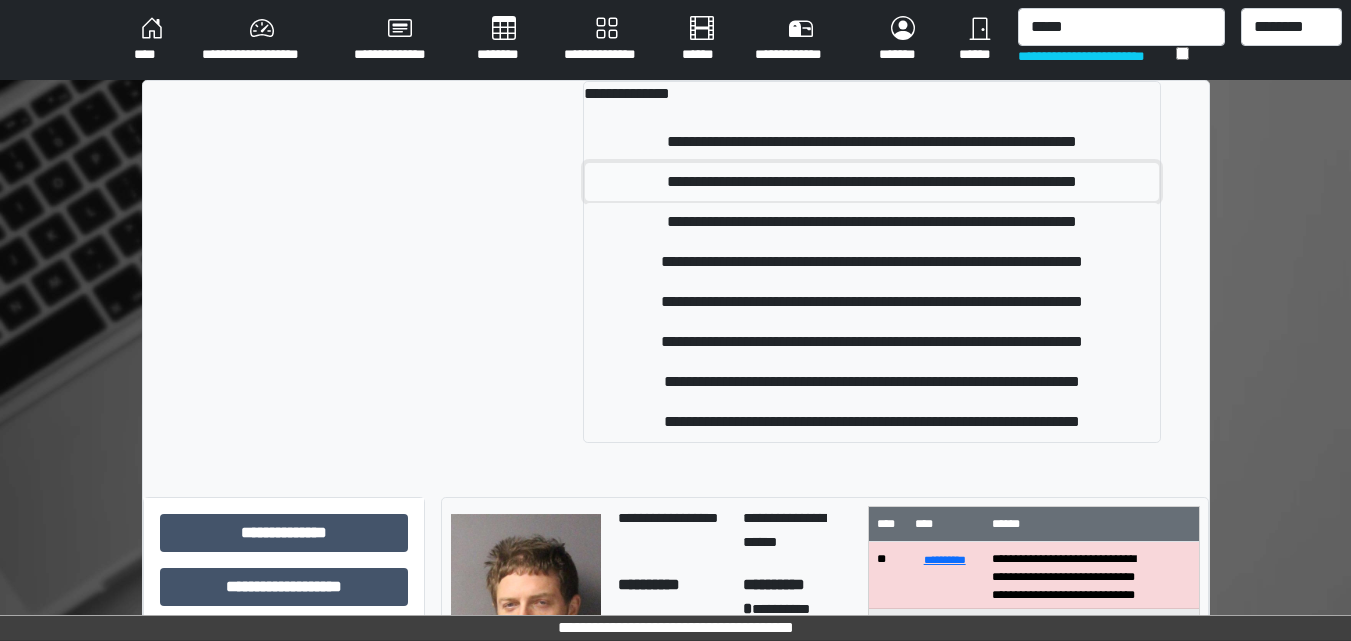 click on "**********" at bounding box center [871, 182] 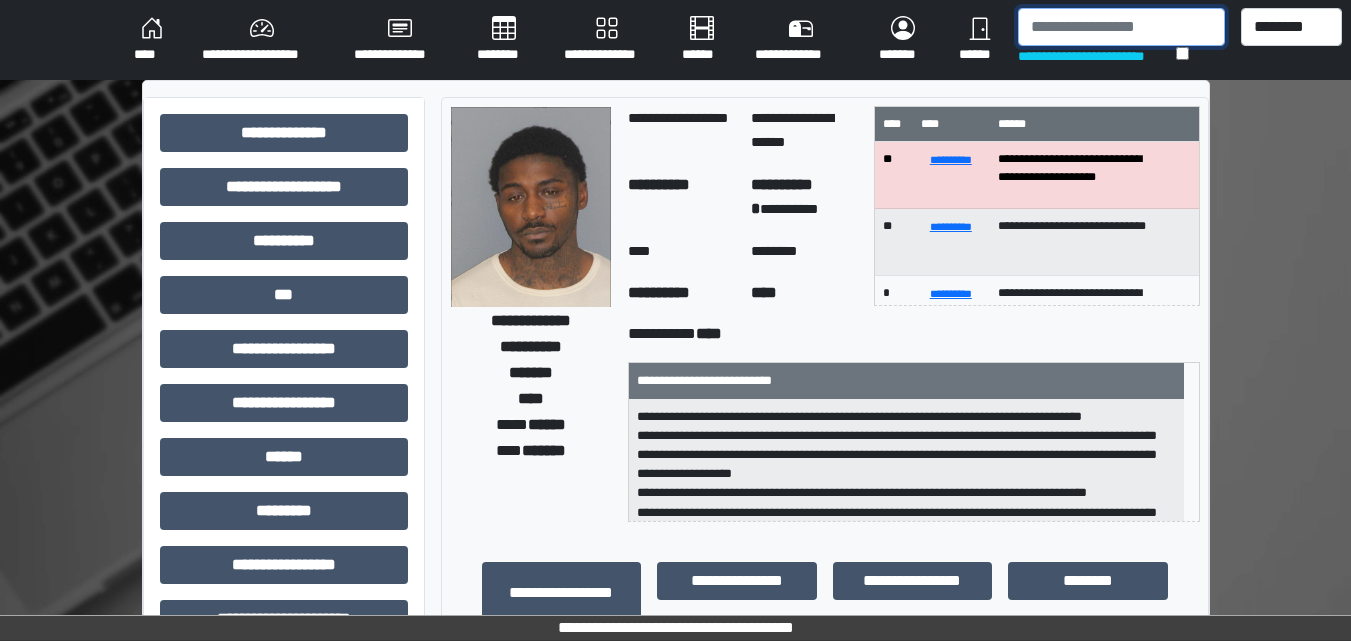 click at bounding box center (1121, 27) 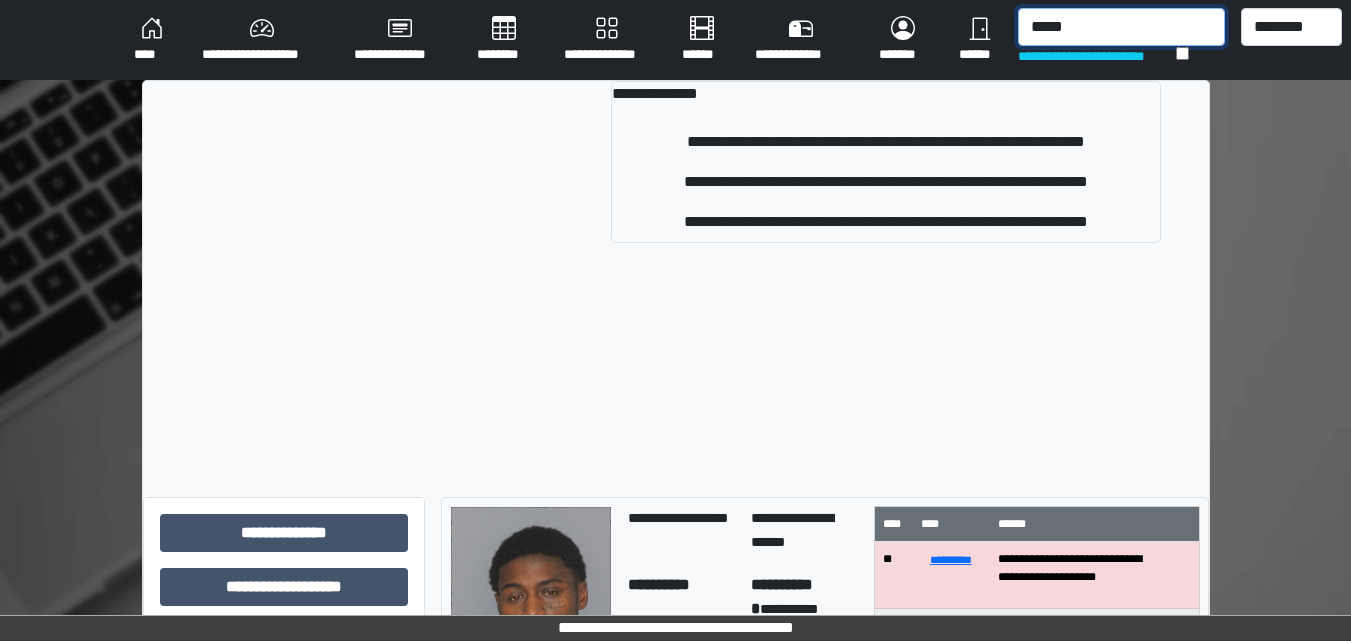 type on "*****" 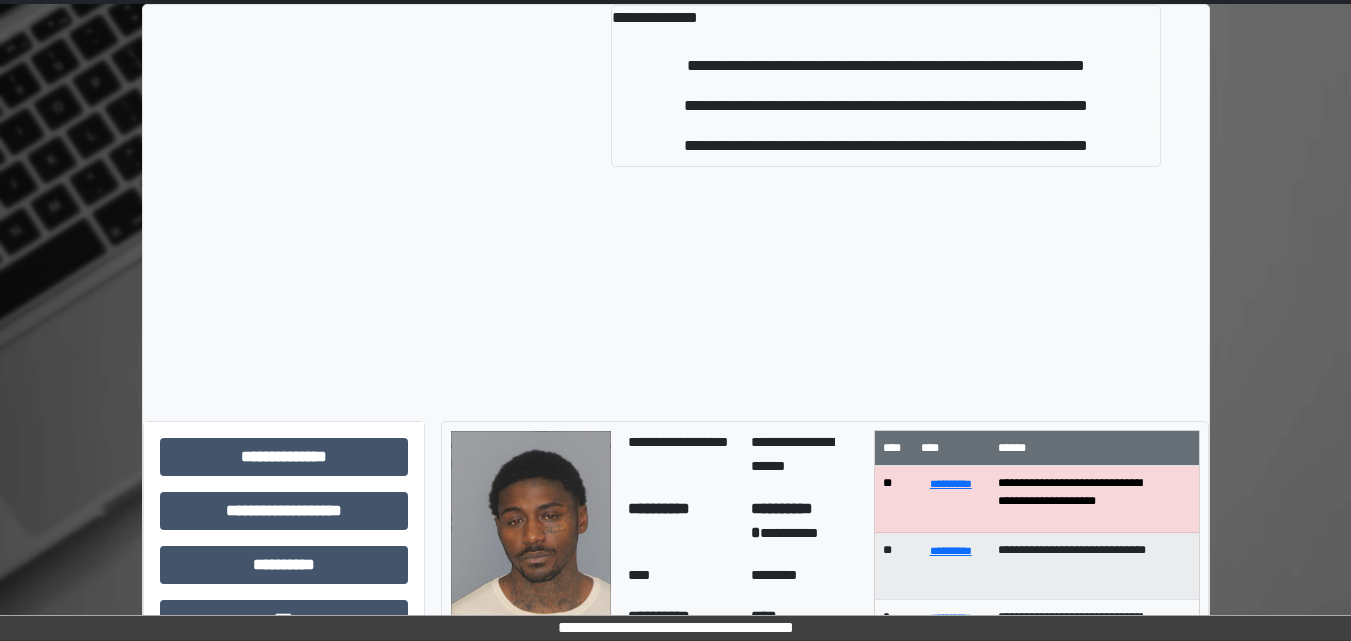 scroll, scrollTop: 200, scrollLeft: 0, axis: vertical 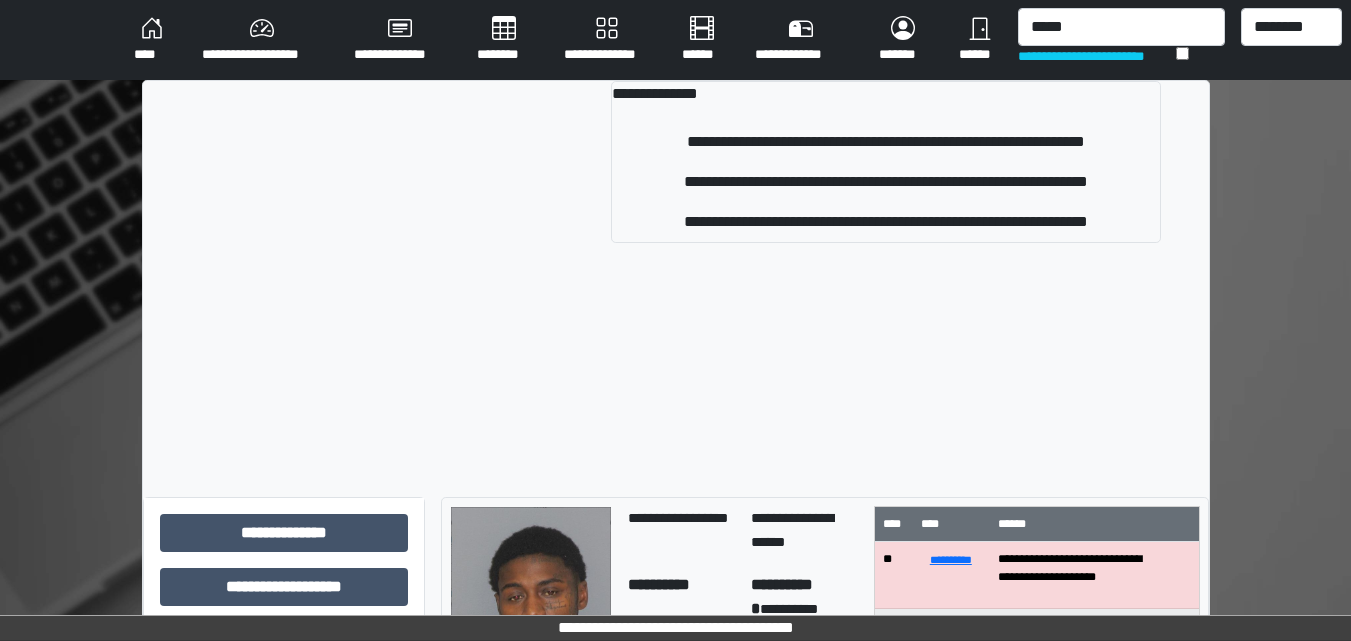 click on "****" at bounding box center (152, 40) 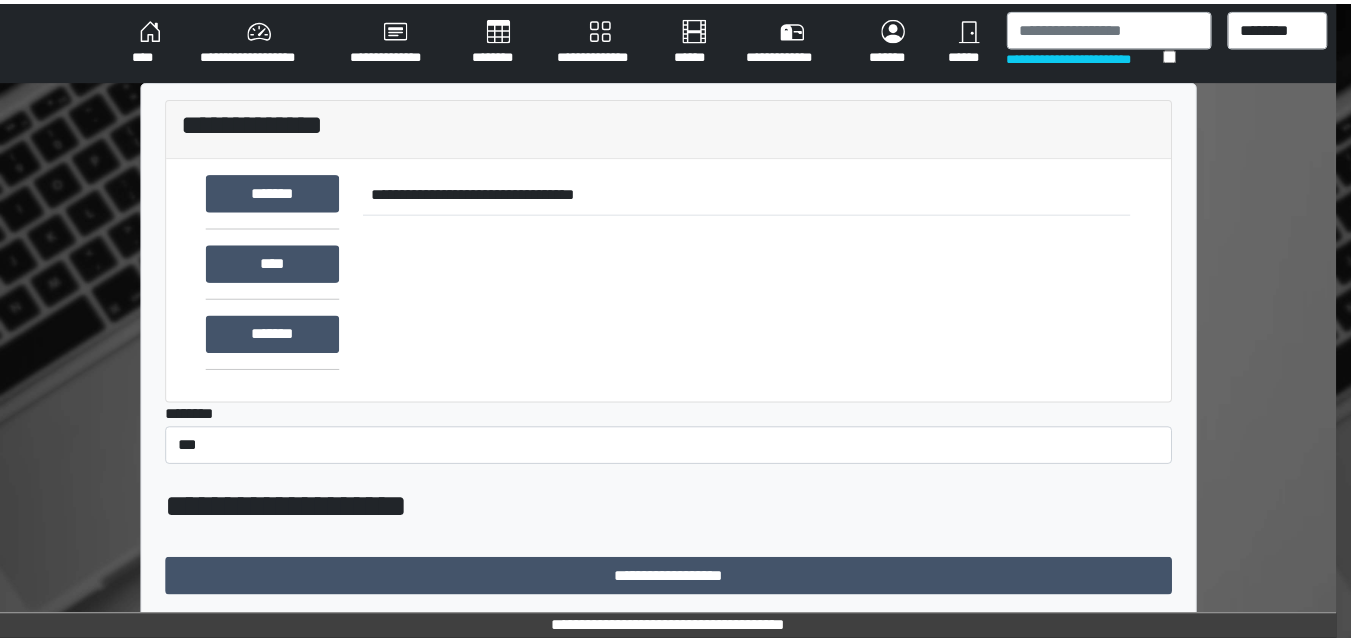 scroll, scrollTop: 0, scrollLeft: 0, axis: both 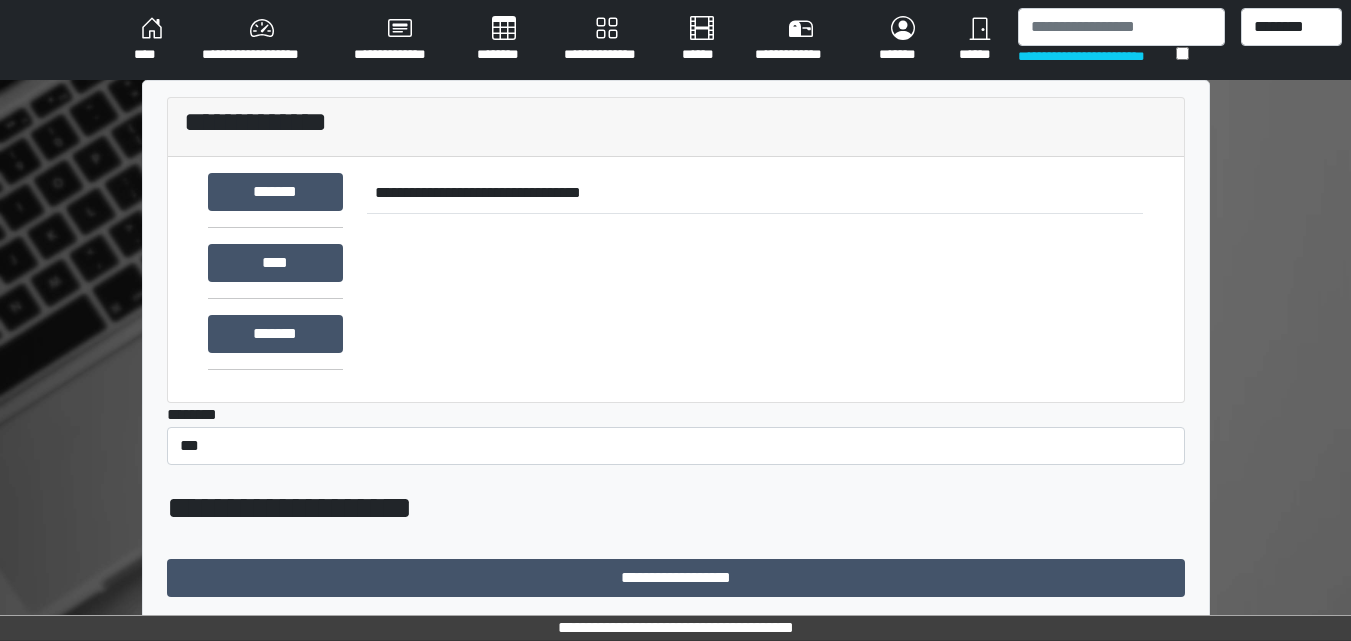 click on "****" at bounding box center [152, 40] 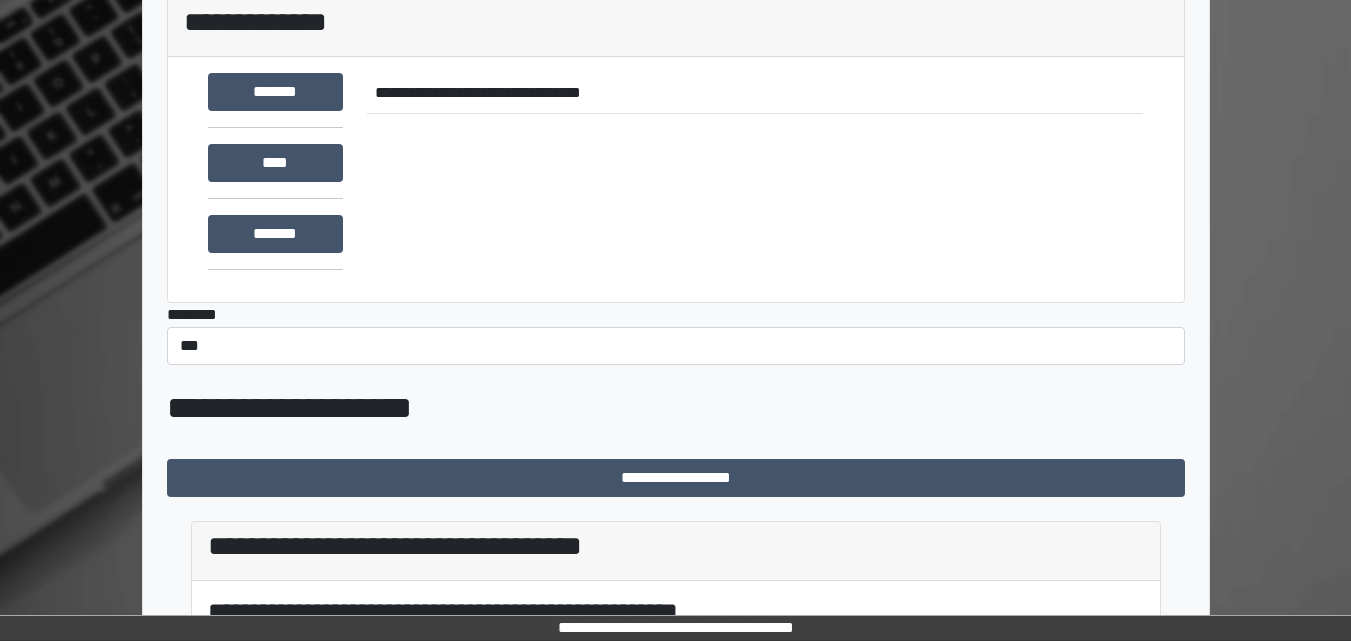 scroll, scrollTop: 300, scrollLeft: 0, axis: vertical 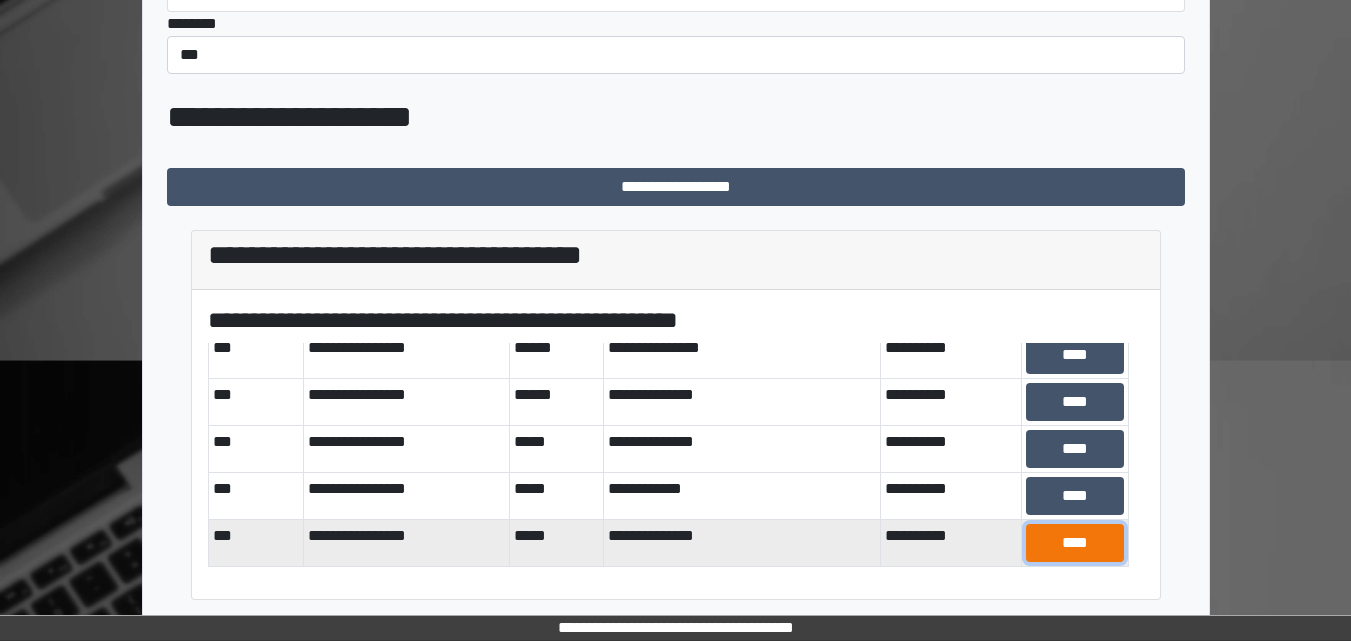 click on "****" at bounding box center (1075, 543) 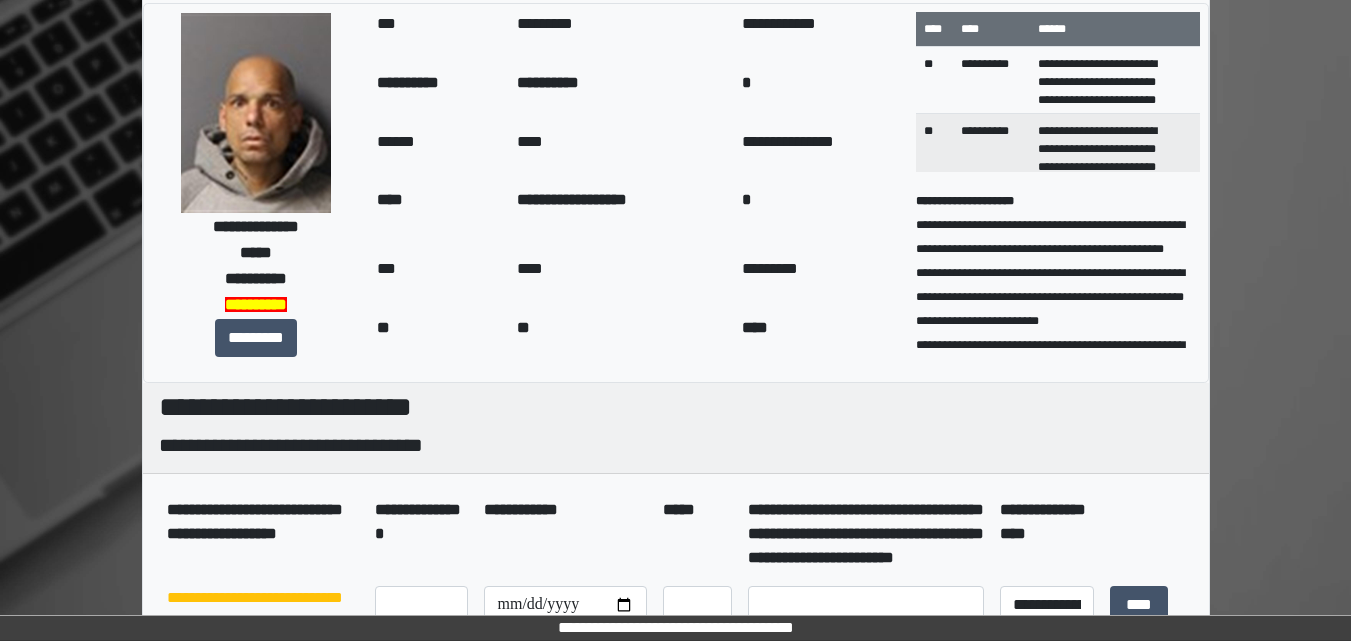 scroll, scrollTop: 84, scrollLeft: 0, axis: vertical 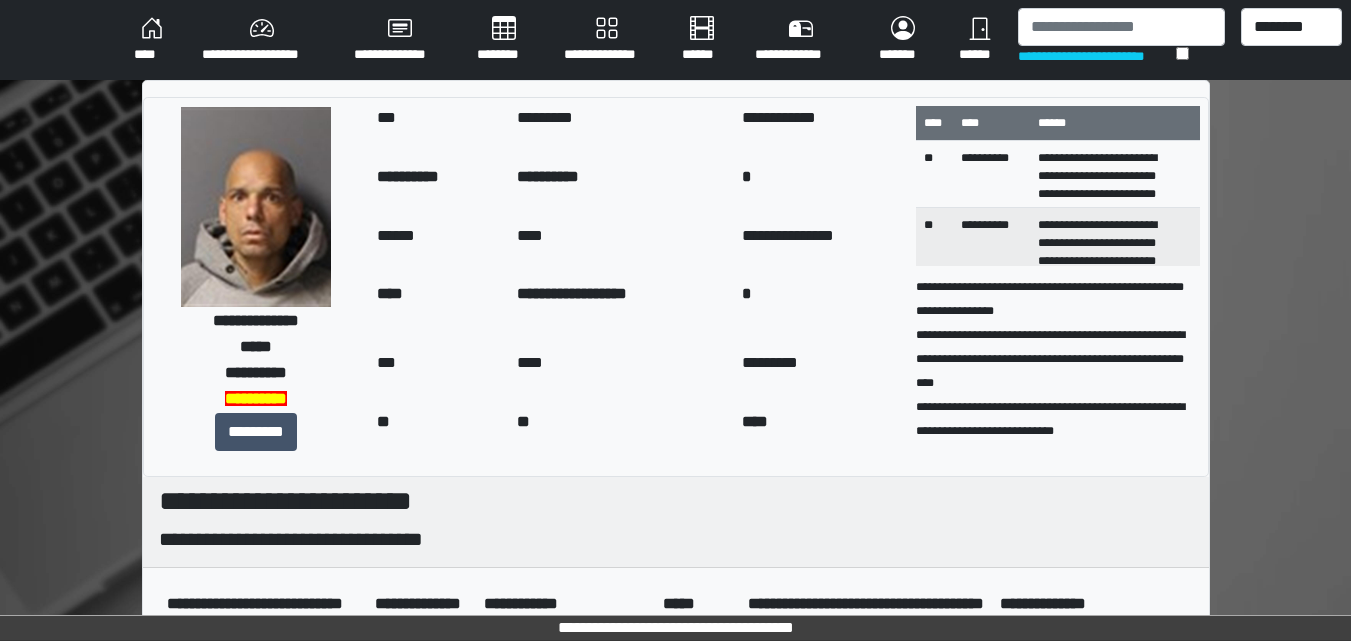 click on "****" at bounding box center [152, 40] 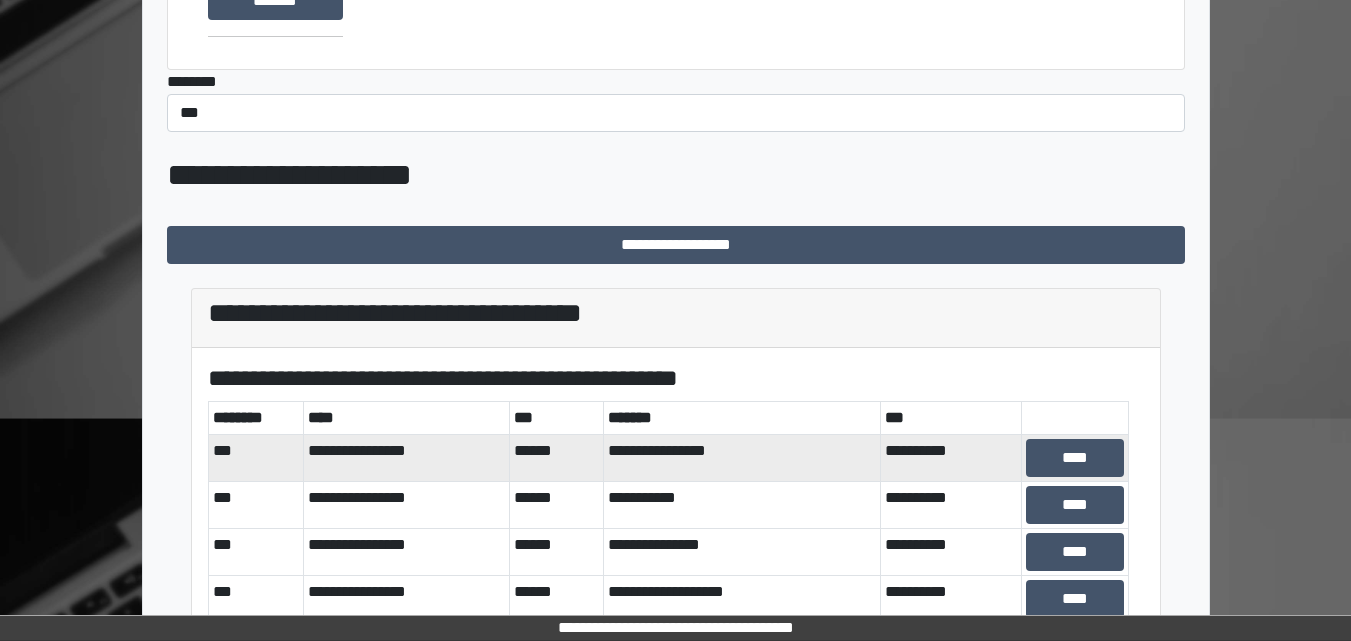 scroll, scrollTop: 391, scrollLeft: 0, axis: vertical 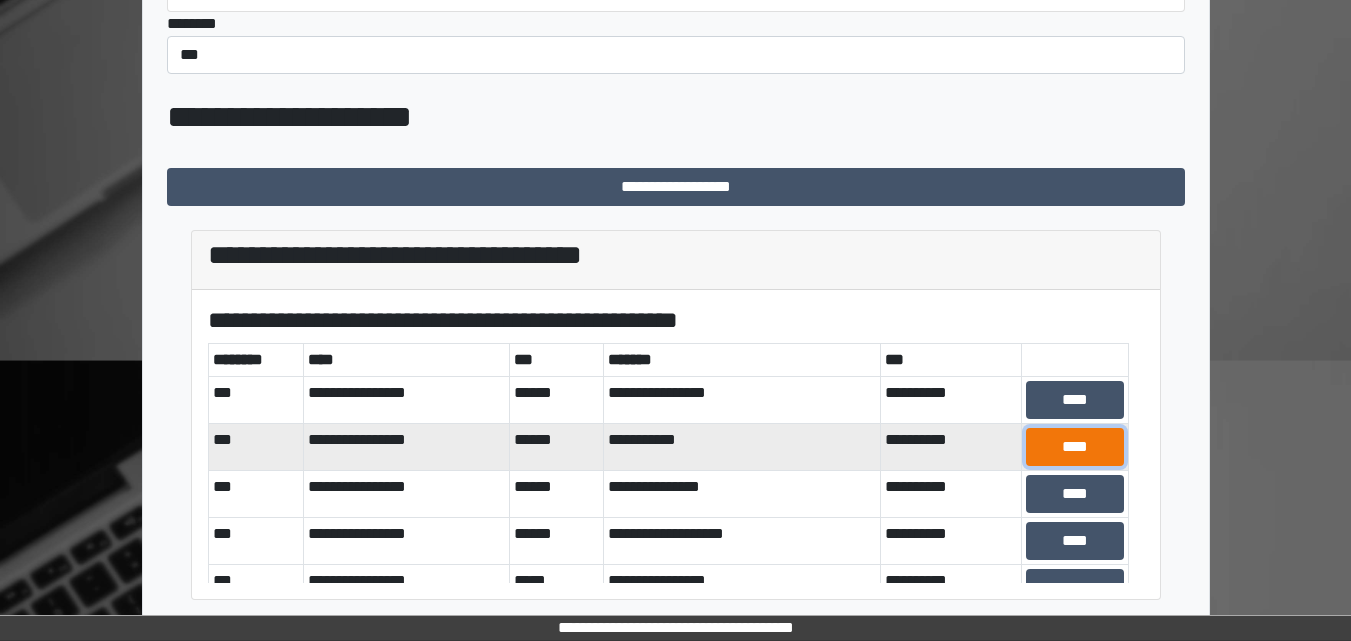 click on "****" at bounding box center [1075, 447] 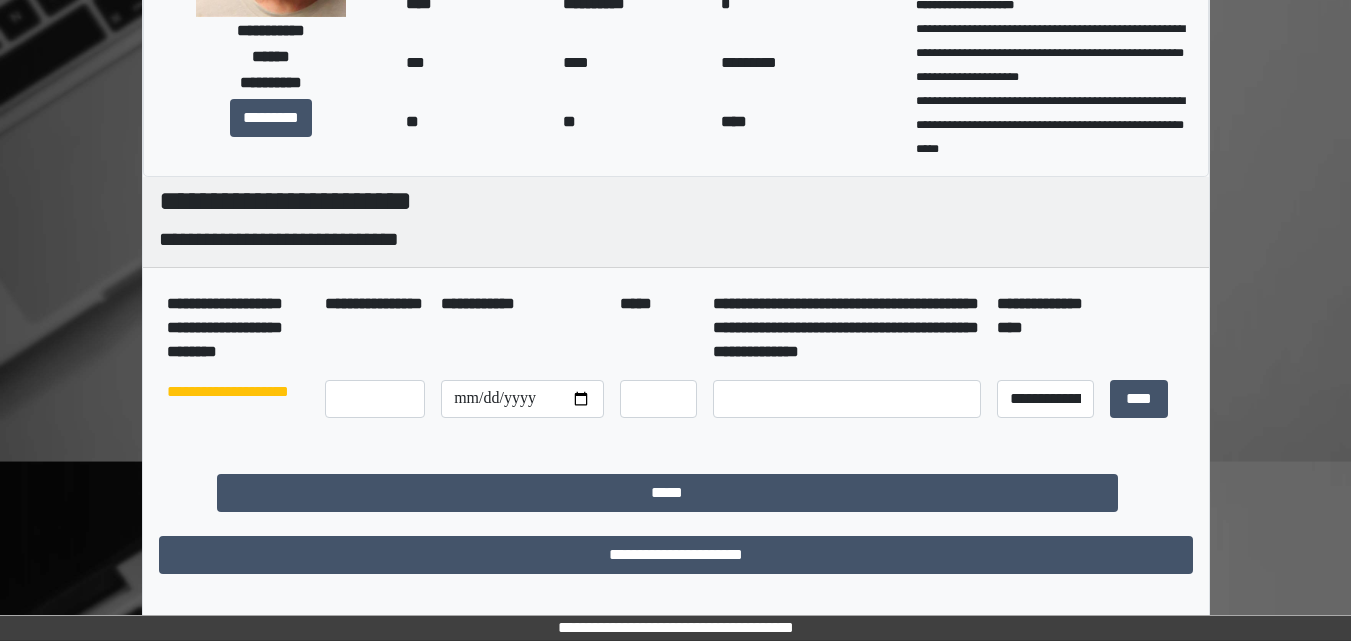 scroll, scrollTop: 0, scrollLeft: 0, axis: both 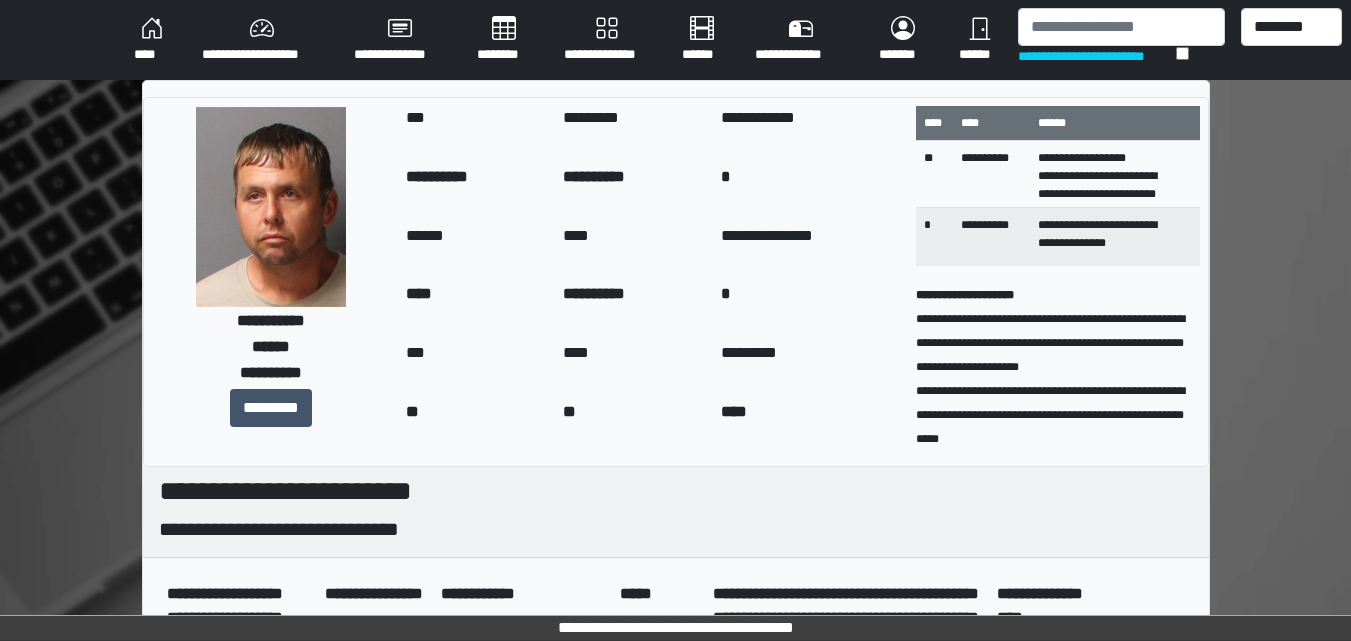 click on "****" at bounding box center (152, 40) 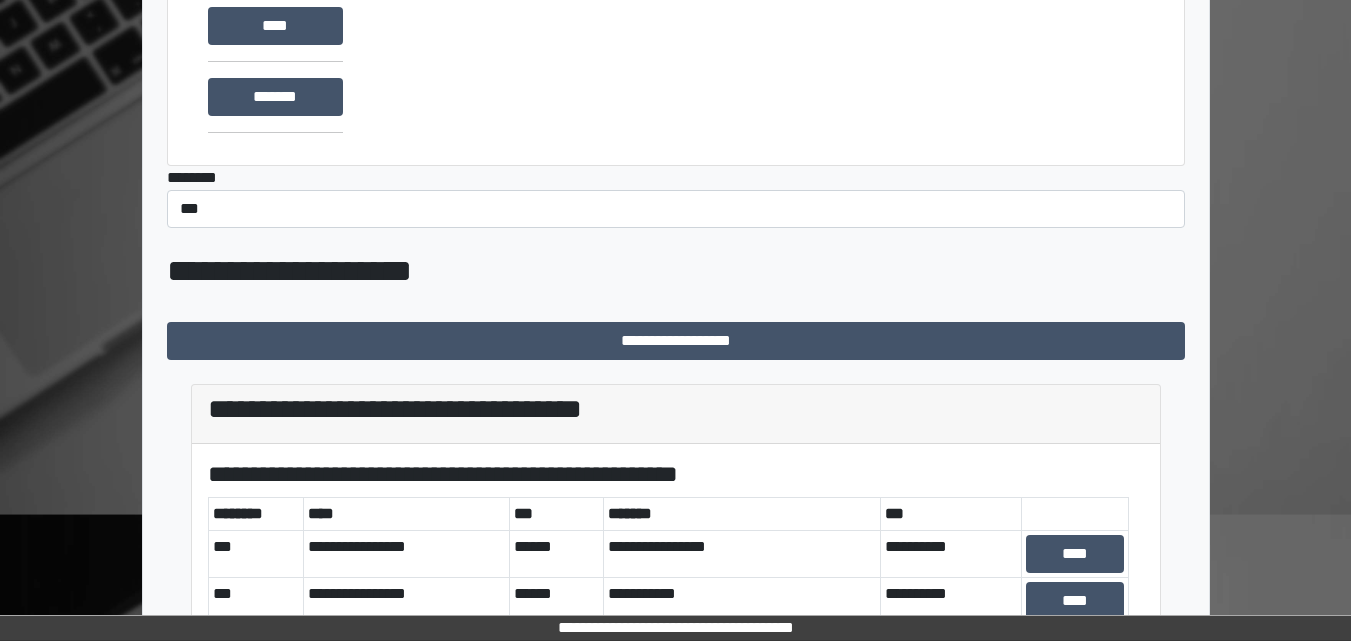 scroll, scrollTop: 391, scrollLeft: 0, axis: vertical 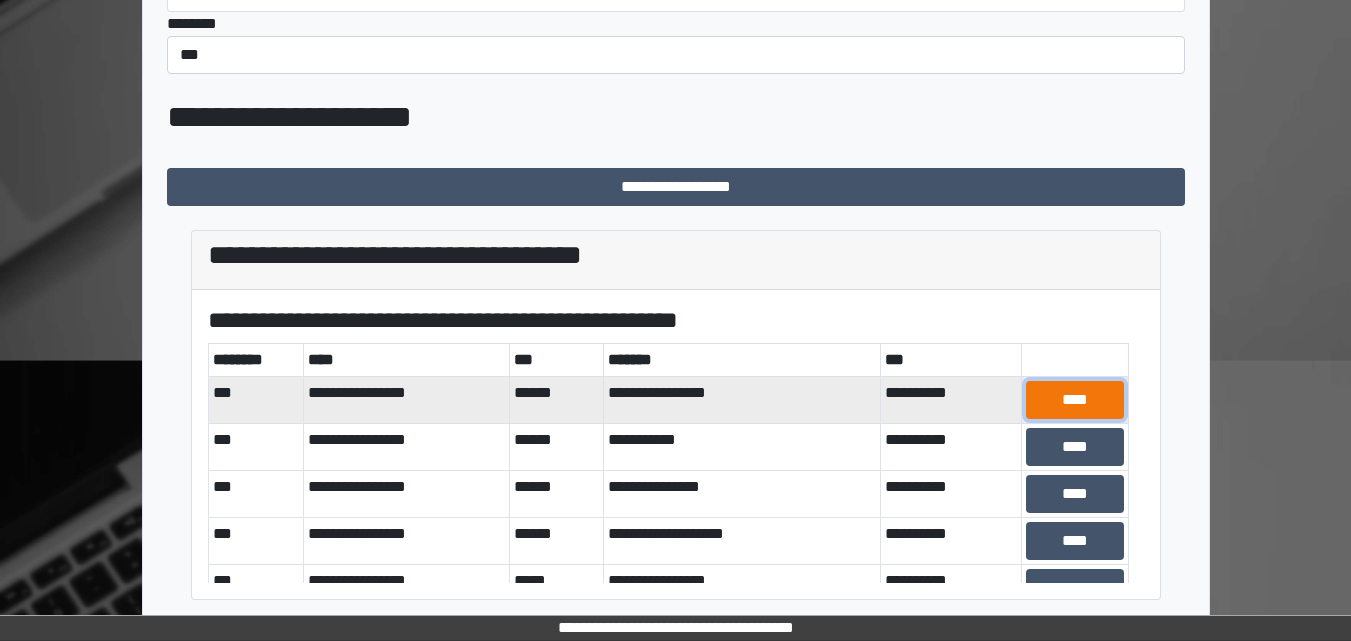 click on "****" at bounding box center (1075, 400) 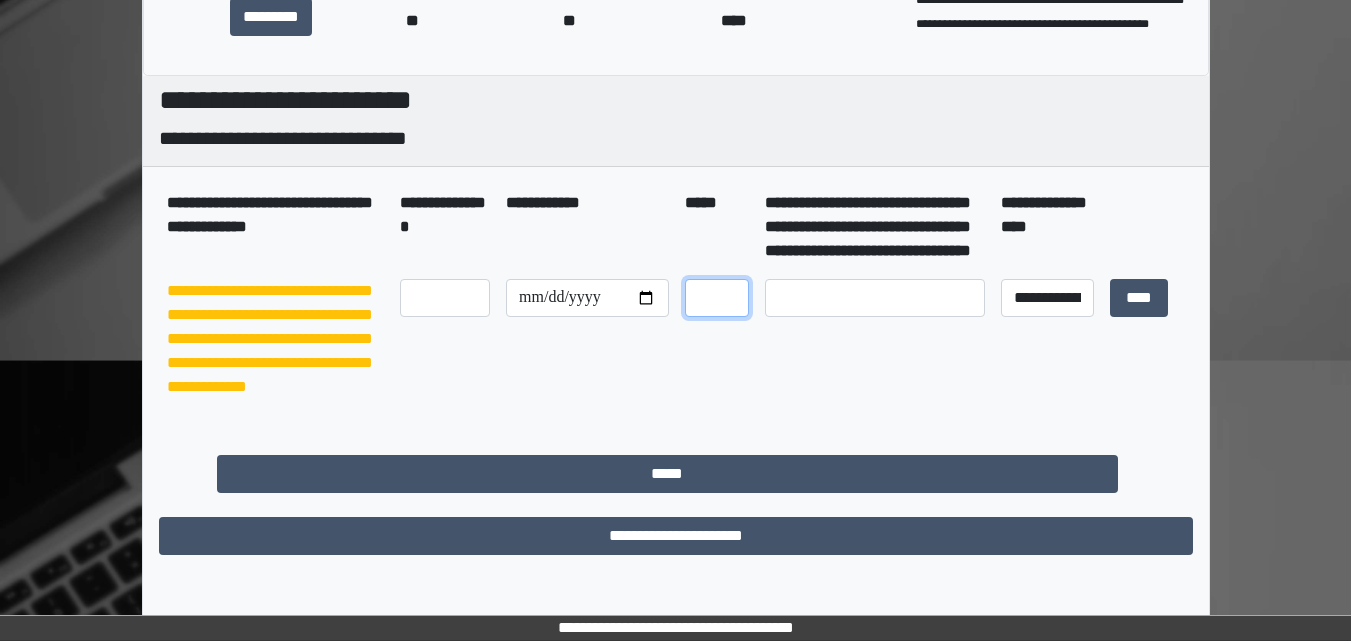 click at bounding box center [717, 298] 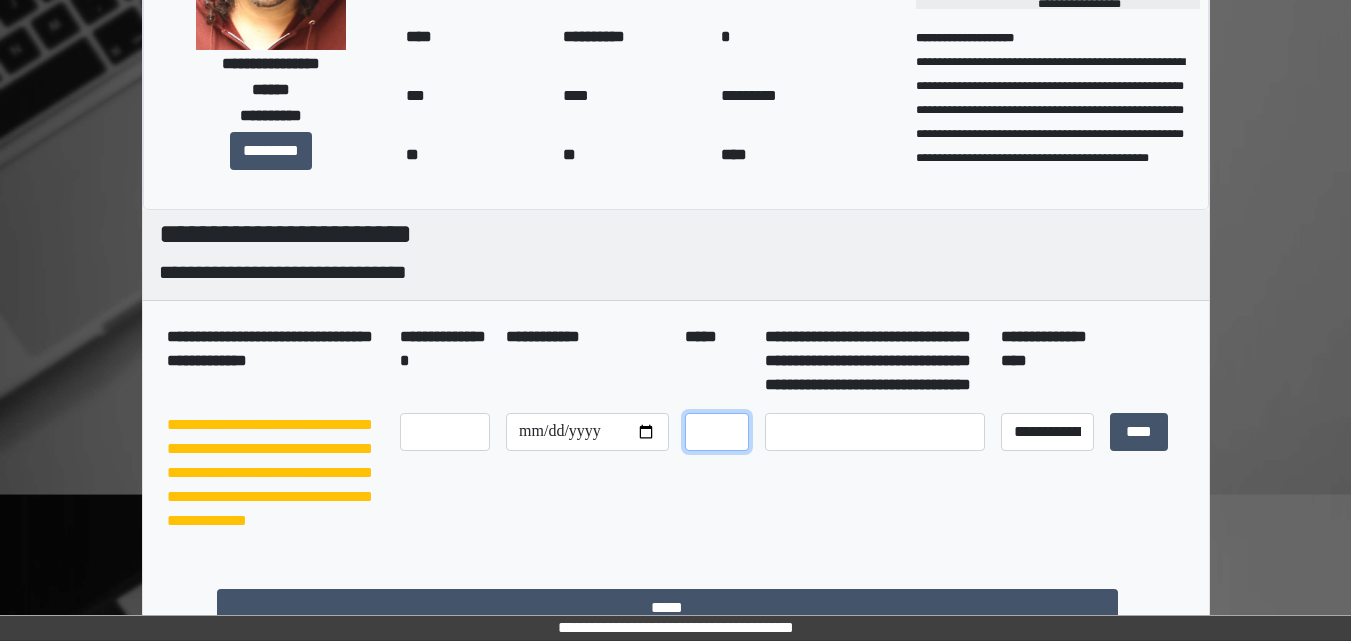 scroll, scrollTop: 0, scrollLeft: 0, axis: both 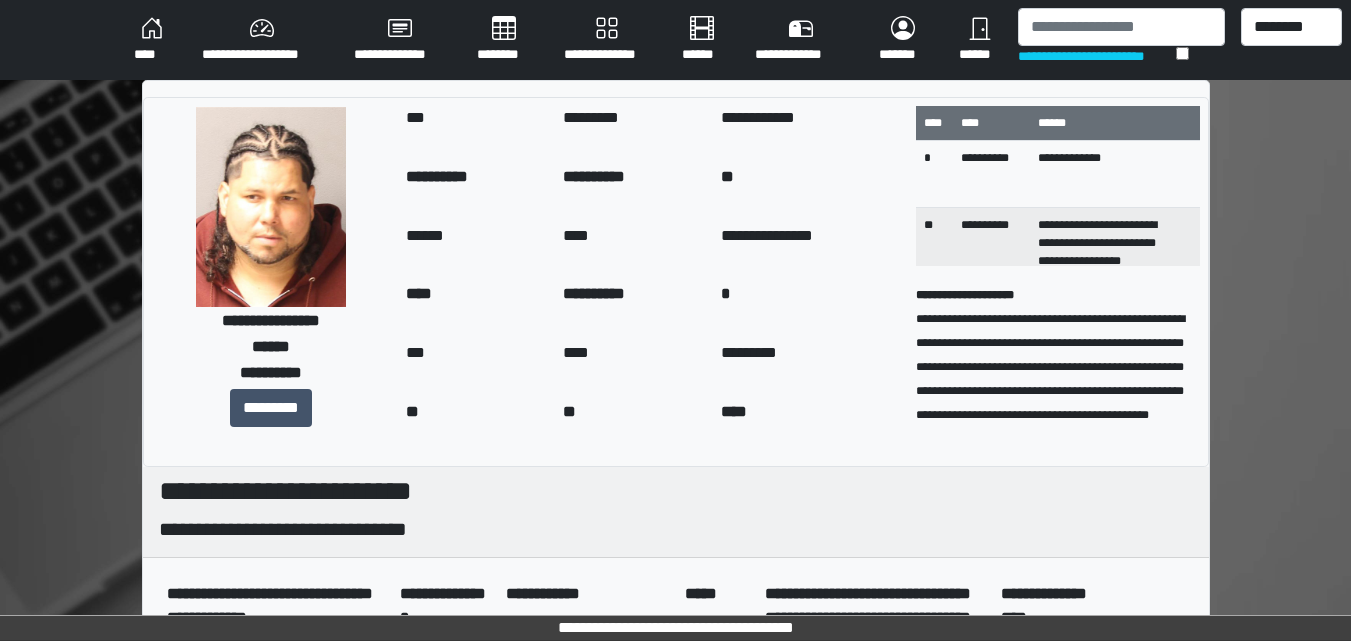 click on "****" at bounding box center [152, 40] 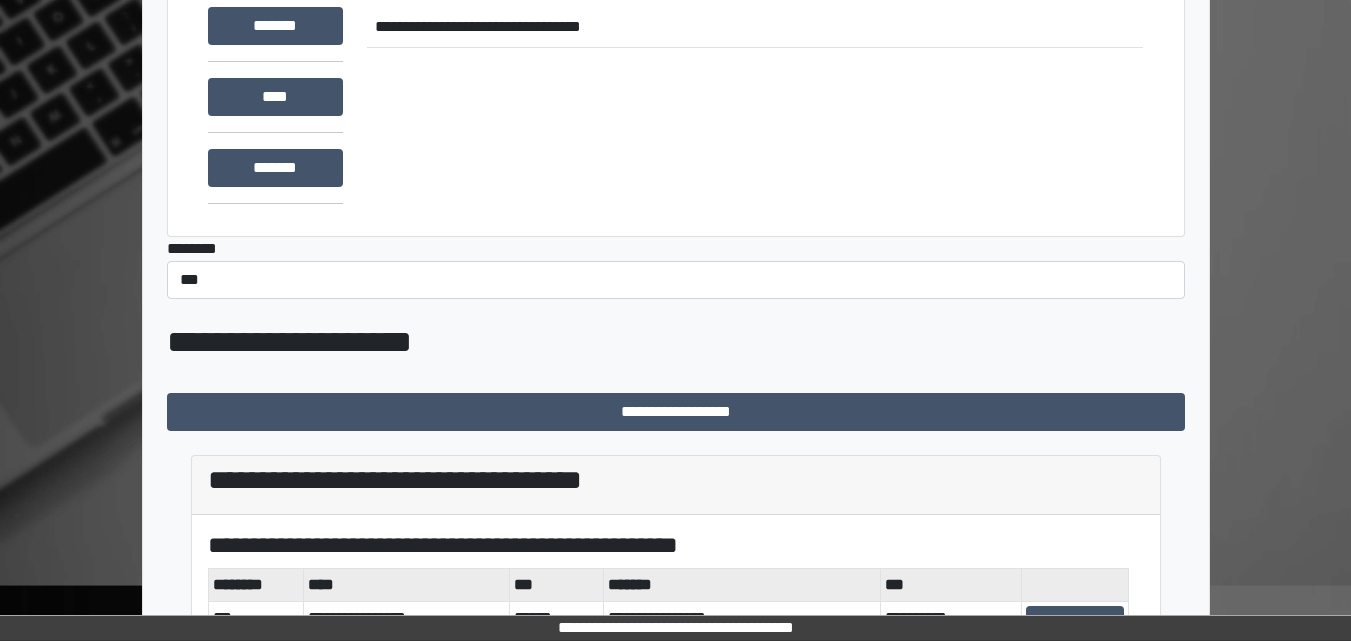 scroll, scrollTop: 391, scrollLeft: 0, axis: vertical 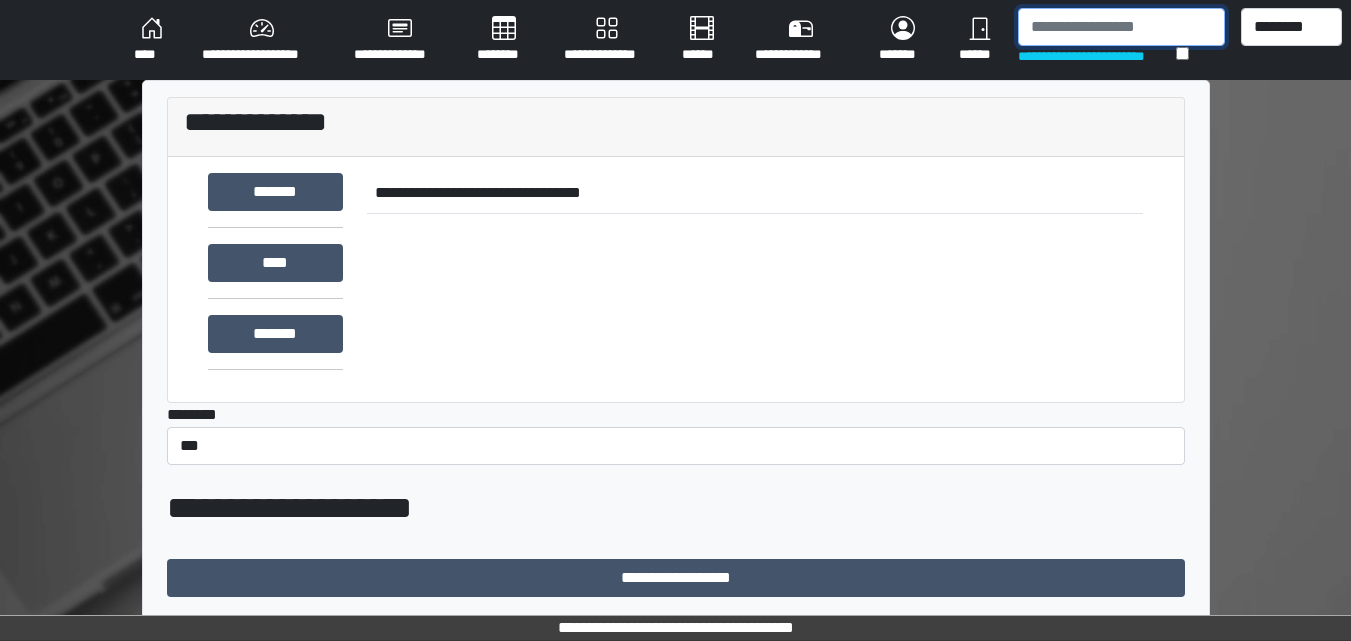 click at bounding box center (1121, 27) 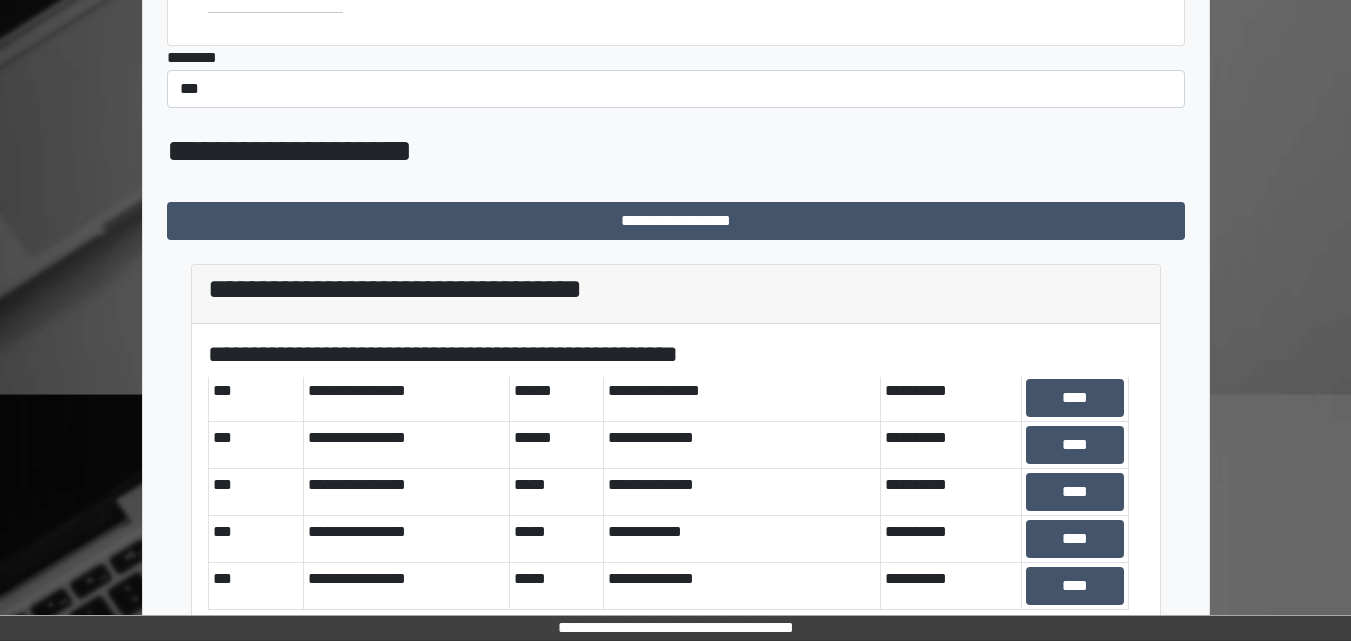 scroll, scrollTop: 391, scrollLeft: 0, axis: vertical 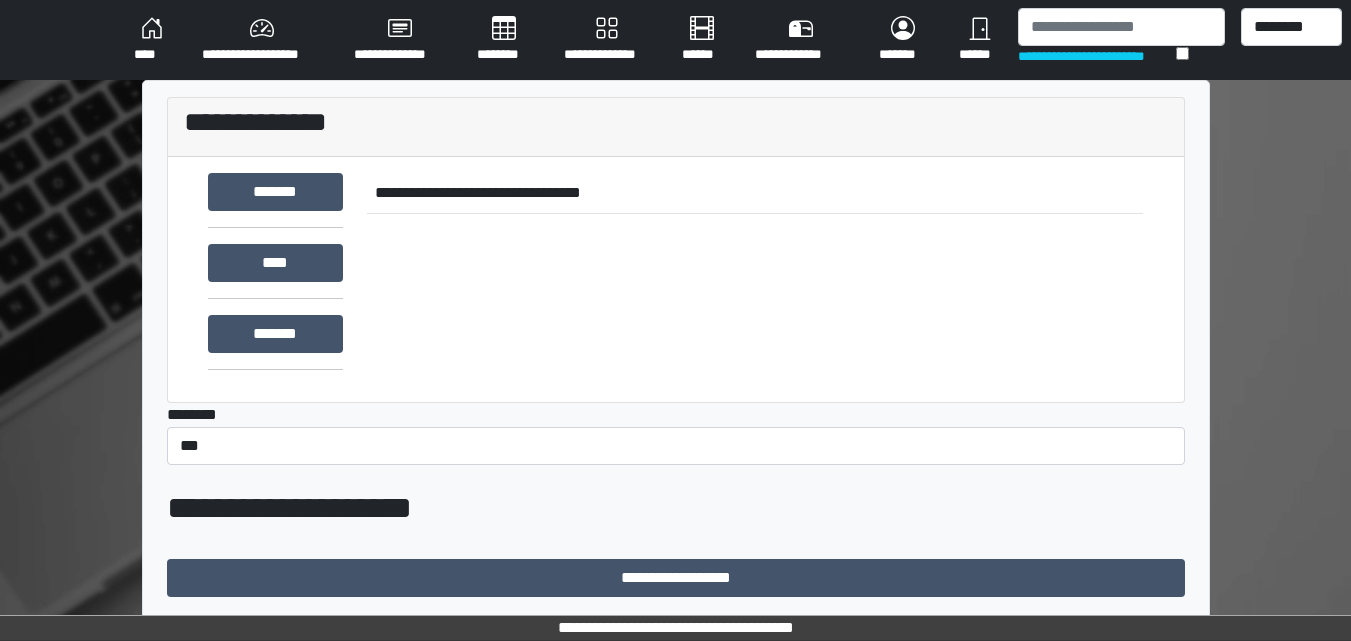 click on "****" at bounding box center (152, 40) 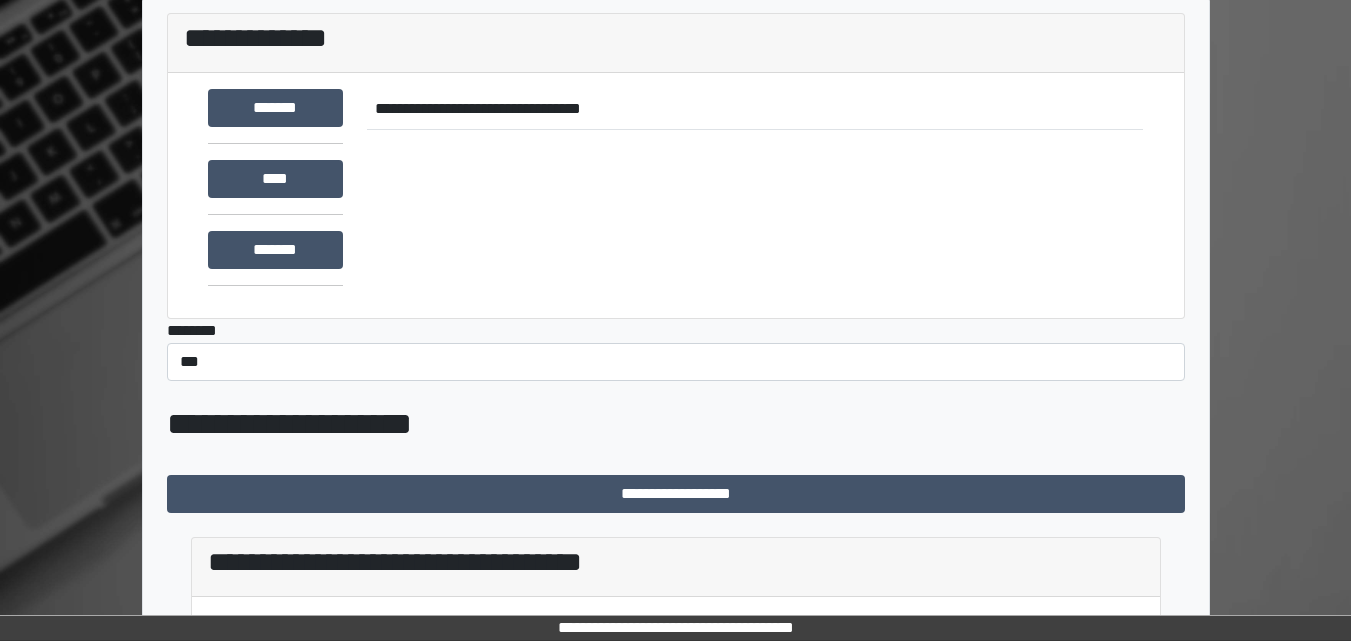 scroll, scrollTop: 391, scrollLeft: 0, axis: vertical 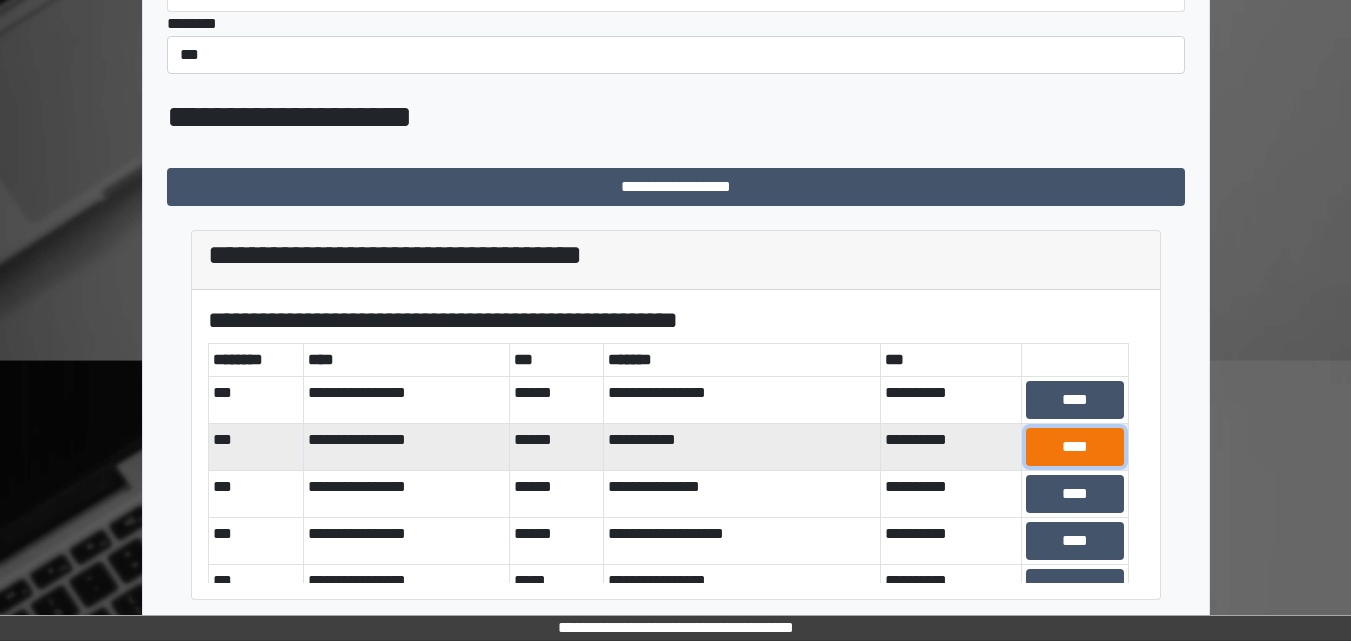 click on "****" at bounding box center (1075, 447) 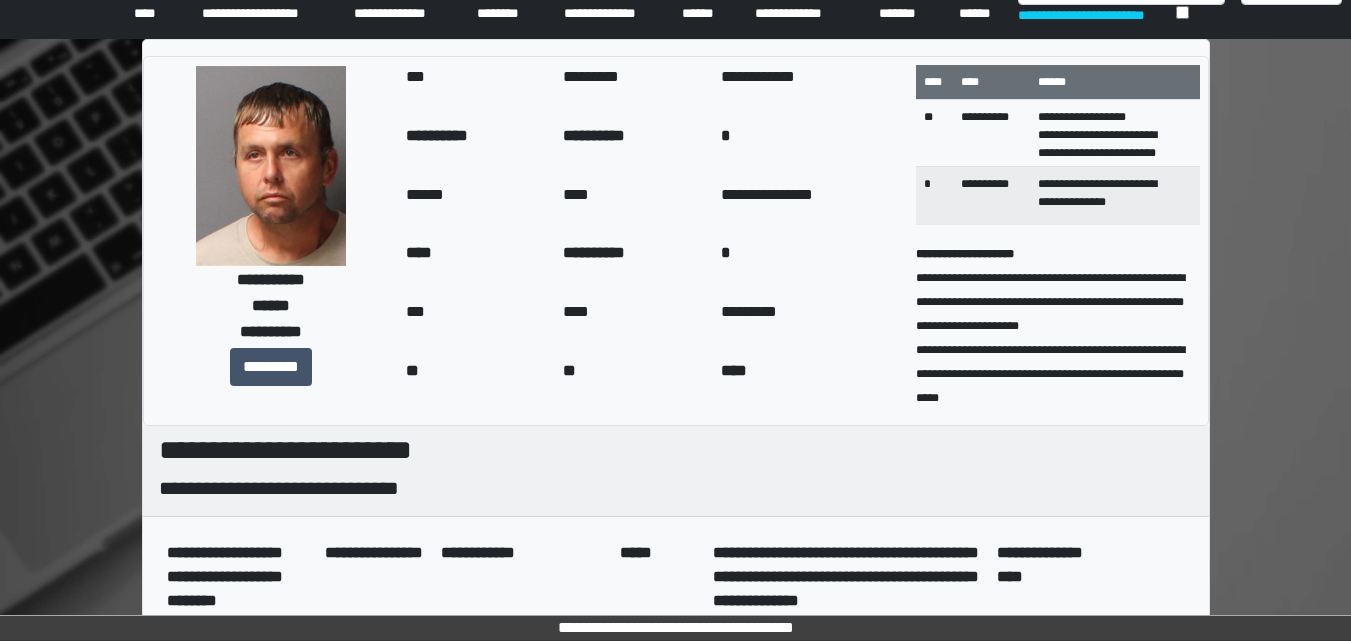 scroll, scrollTop: 0, scrollLeft: 0, axis: both 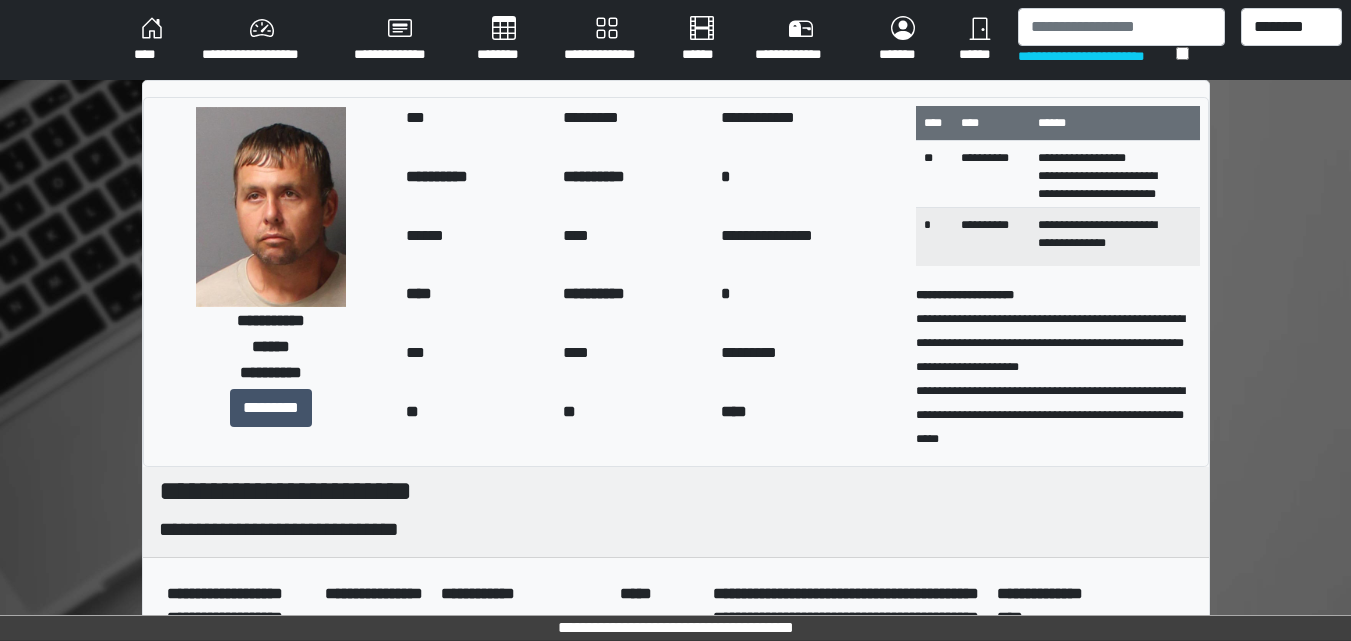 click on "****" at bounding box center [152, 40] 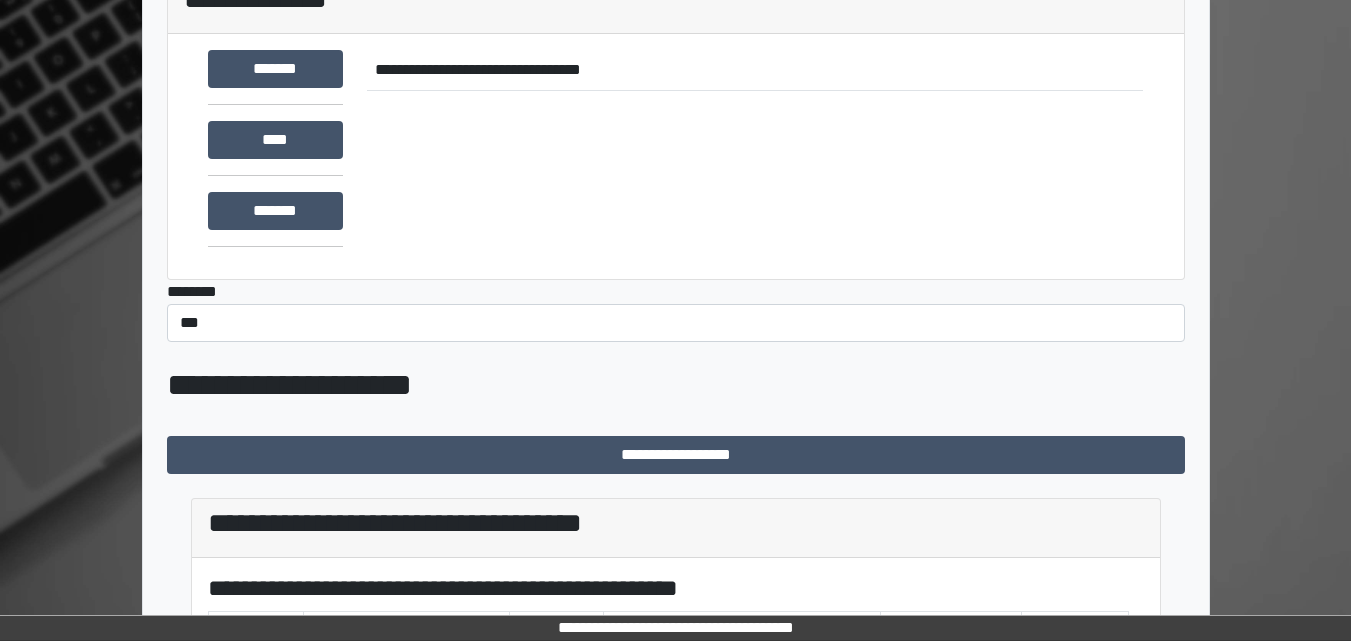 scroll, scrollTop: 391, scrollLeft: 0, axis: vertical 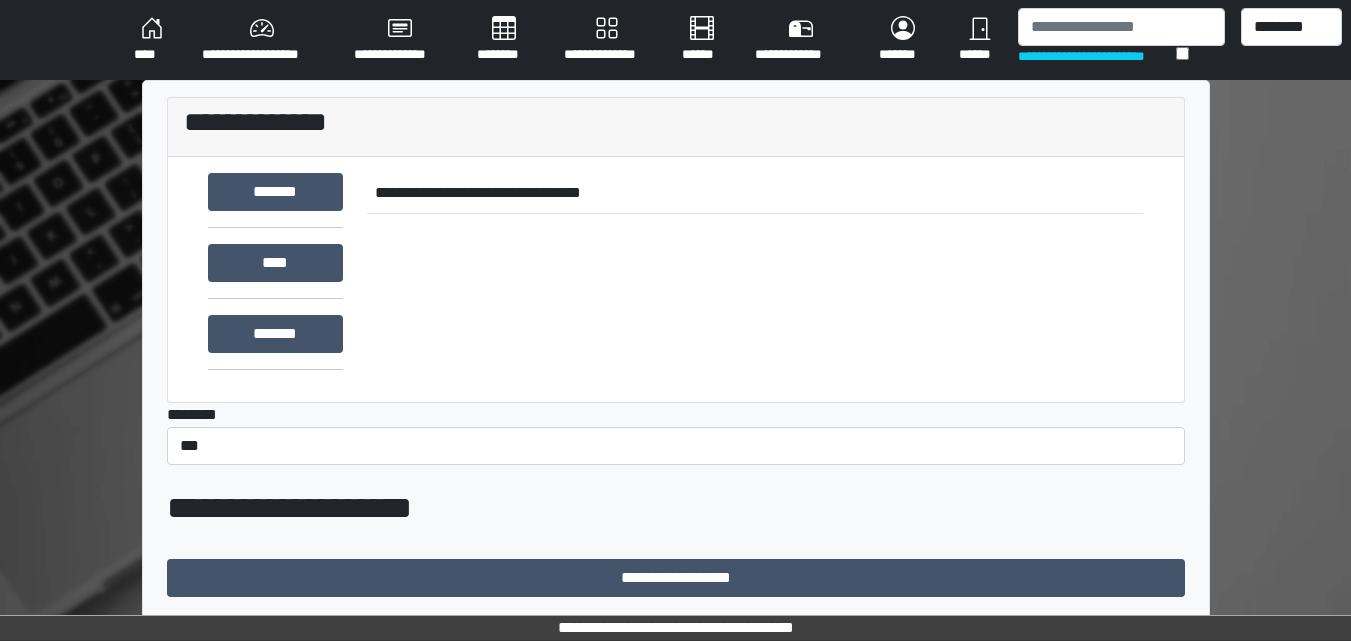 click on "****" at bounding box center [152, 40] 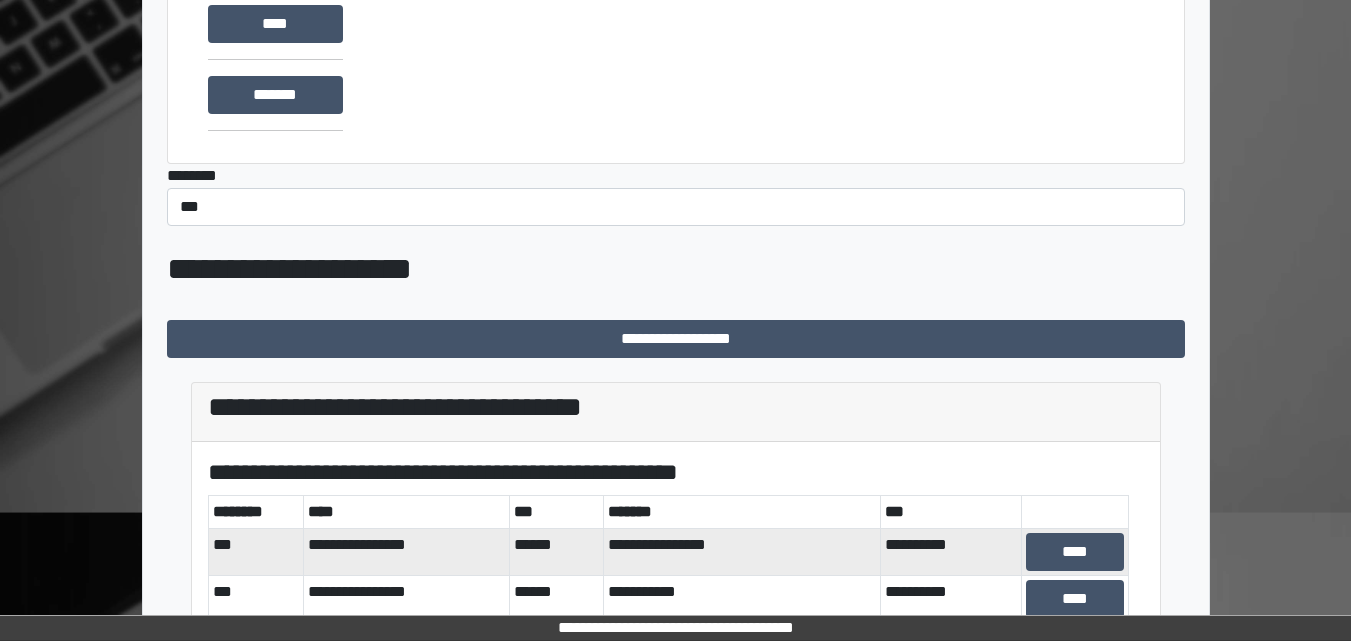 scroll, scrollTop: 391, scrollLeft: 0, axis: vertical 